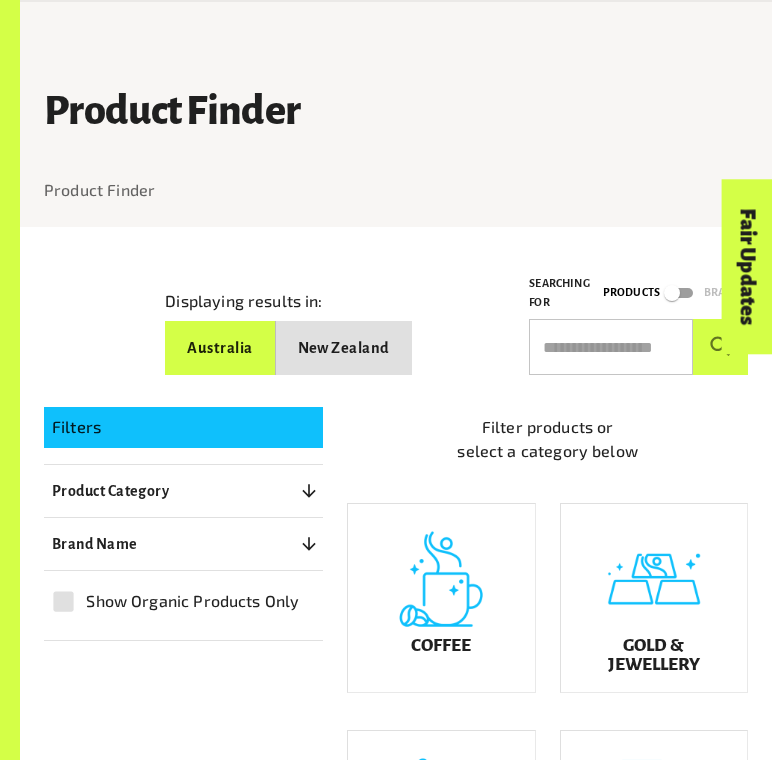 scroll, scrollTop: 519, scrollLeft: 0, axis: vertical 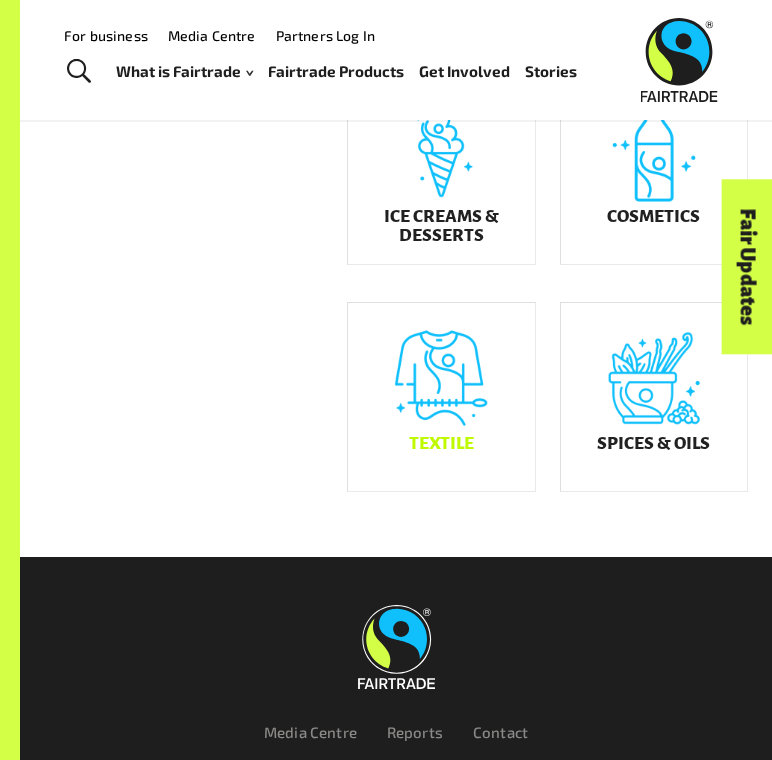 click on "Textile" at bounding box center (441, 397) 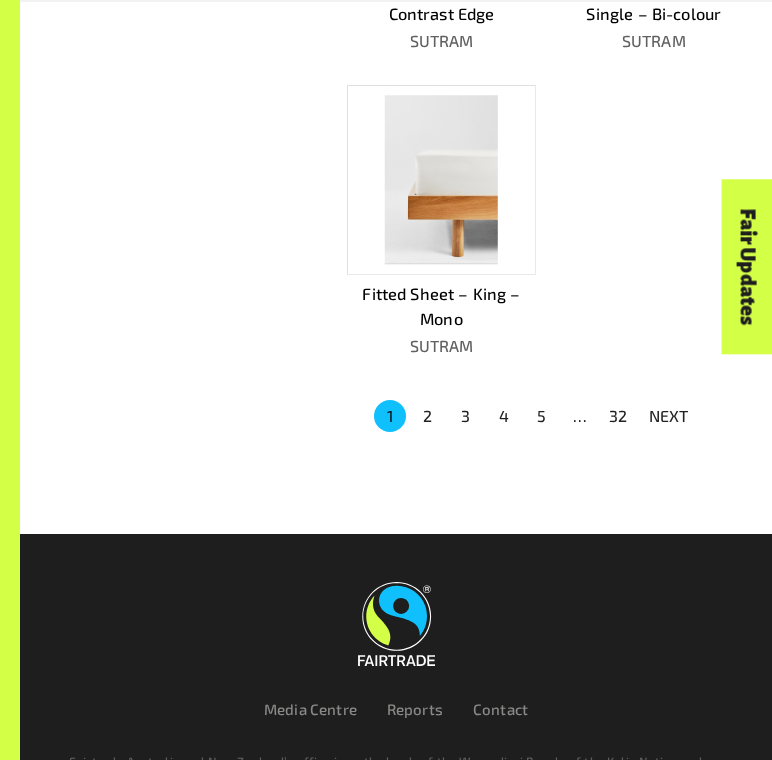 scroll, scrollTop: 1730, scrollLeft: 0, axis: vertical 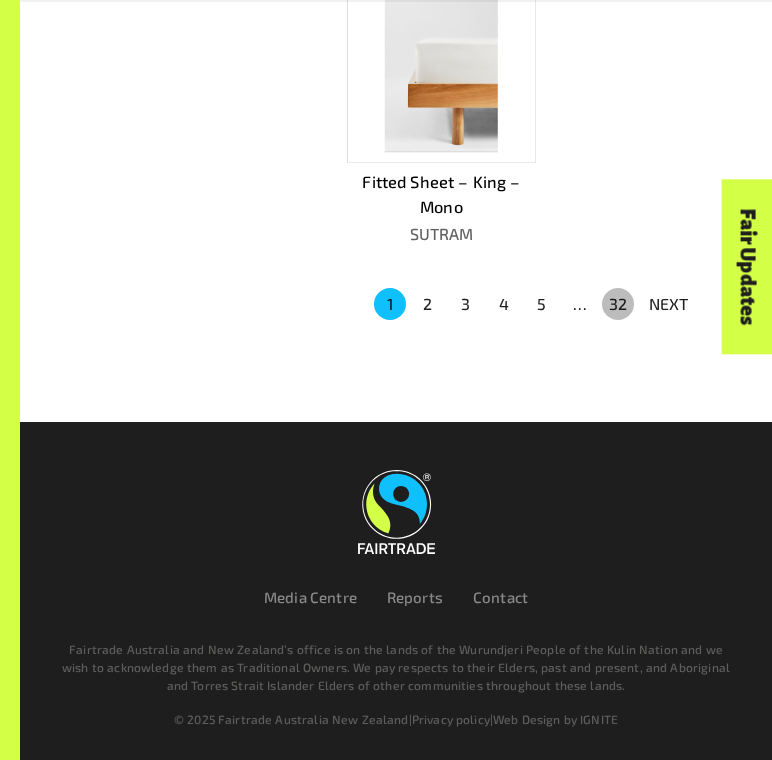 click on "32" at bounding box center [618, 304] 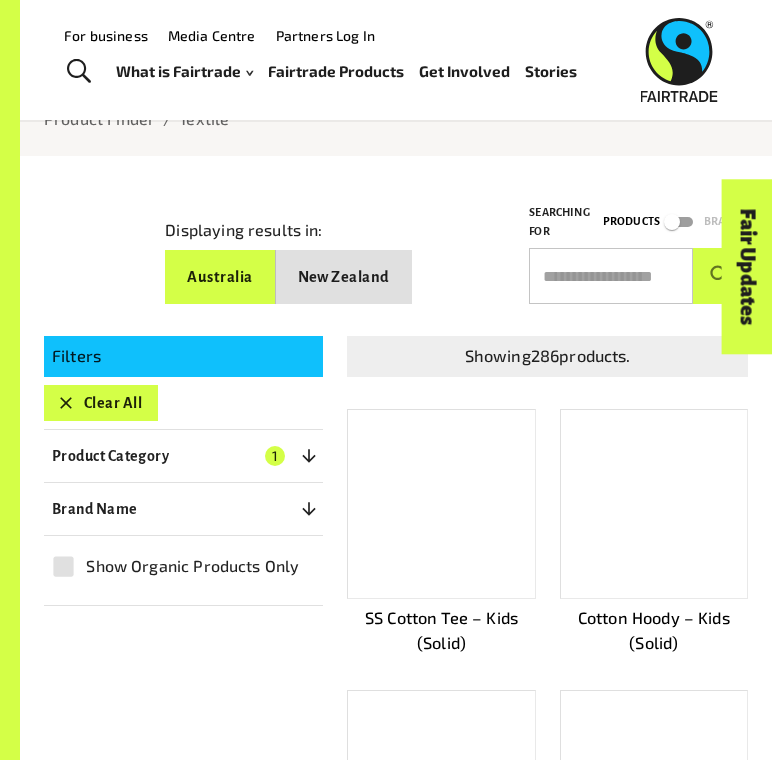 scroll, scrollTop: 0, scrollLeft: 0, axis: both 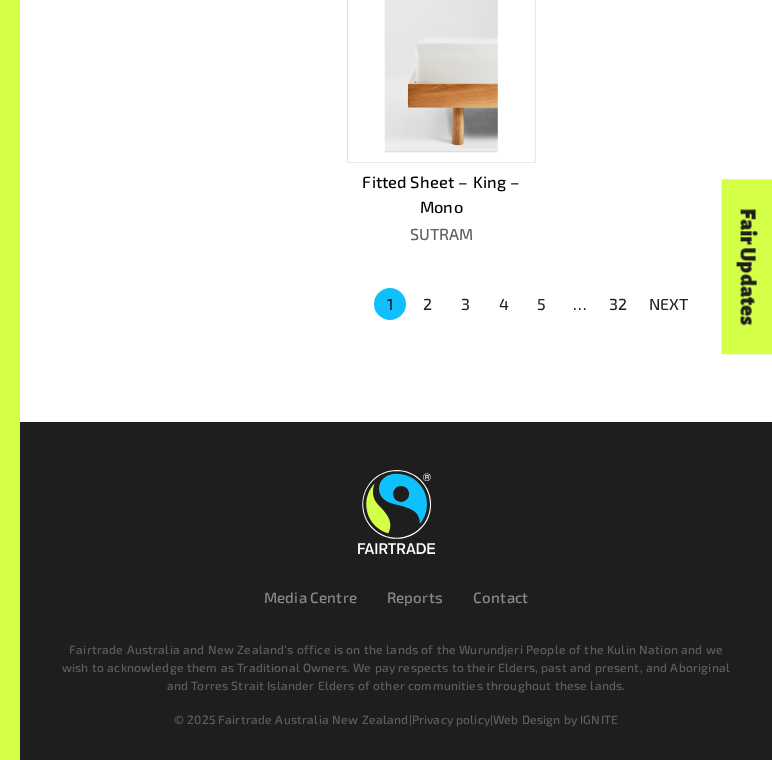 click on "32" at bounding box center (618, 304) 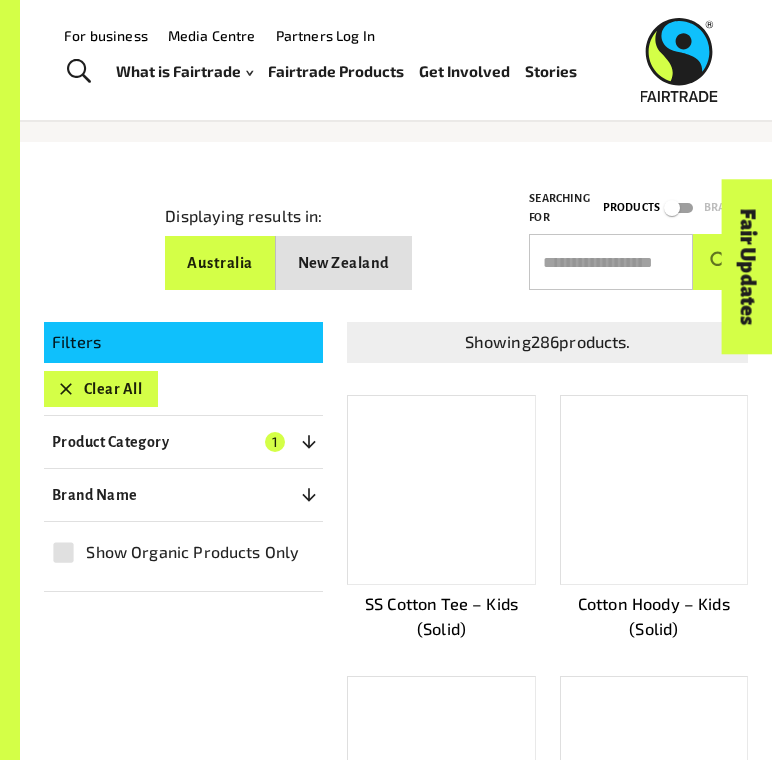 scroll, scrollTop: 0, scrollLeft: 0, axis: both 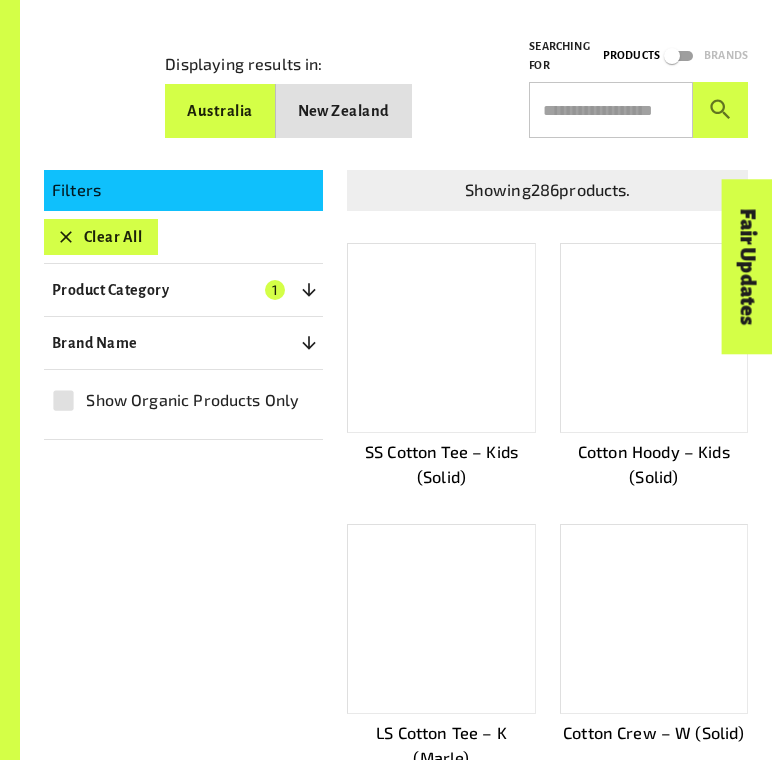 click at bounding box center (441, 338) 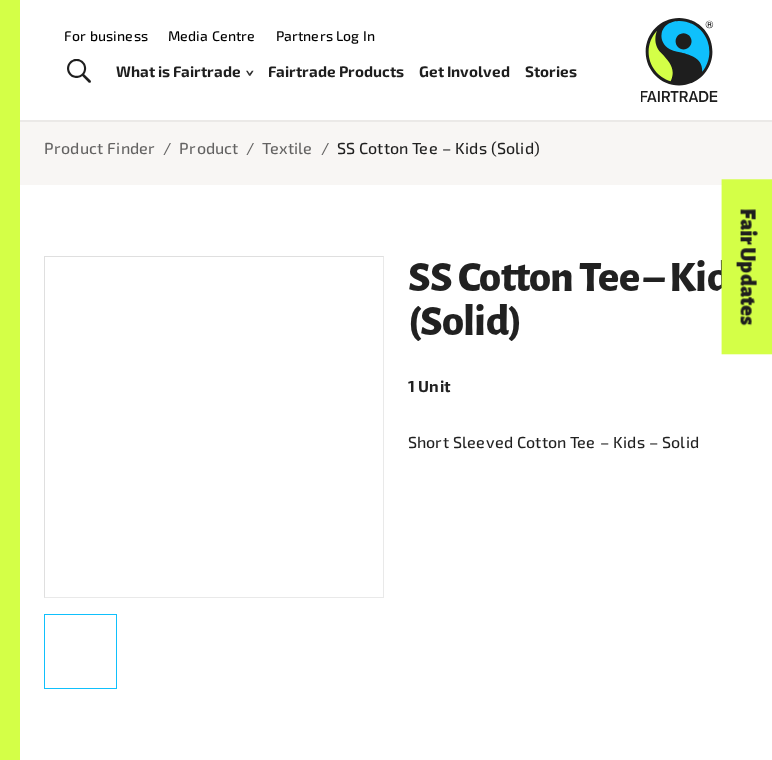 scroll, scrollTop: 33, scrollLeft: 0, axis: vertical 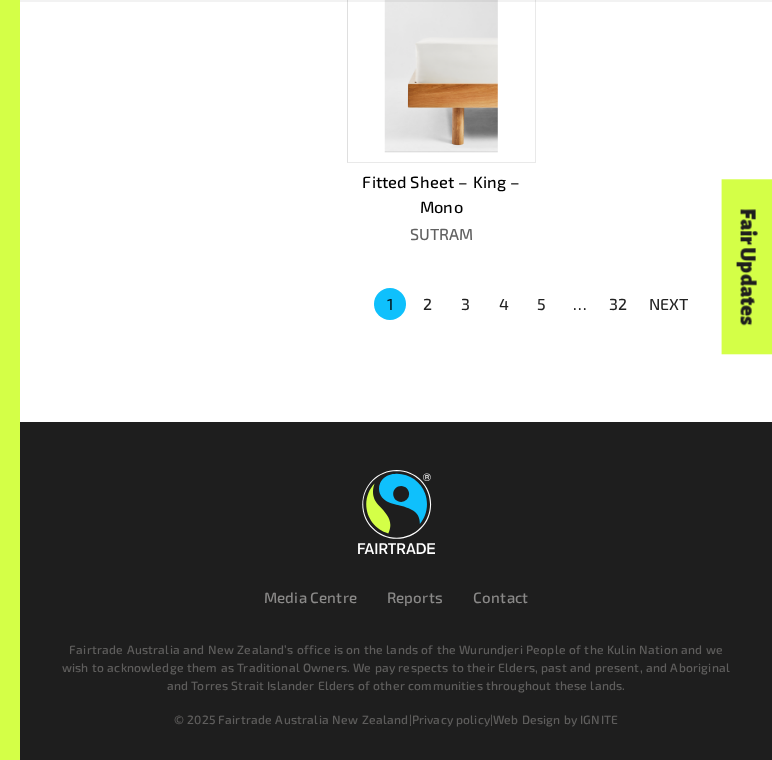 click on "Fair Updates" at bounding box center [634, 329] 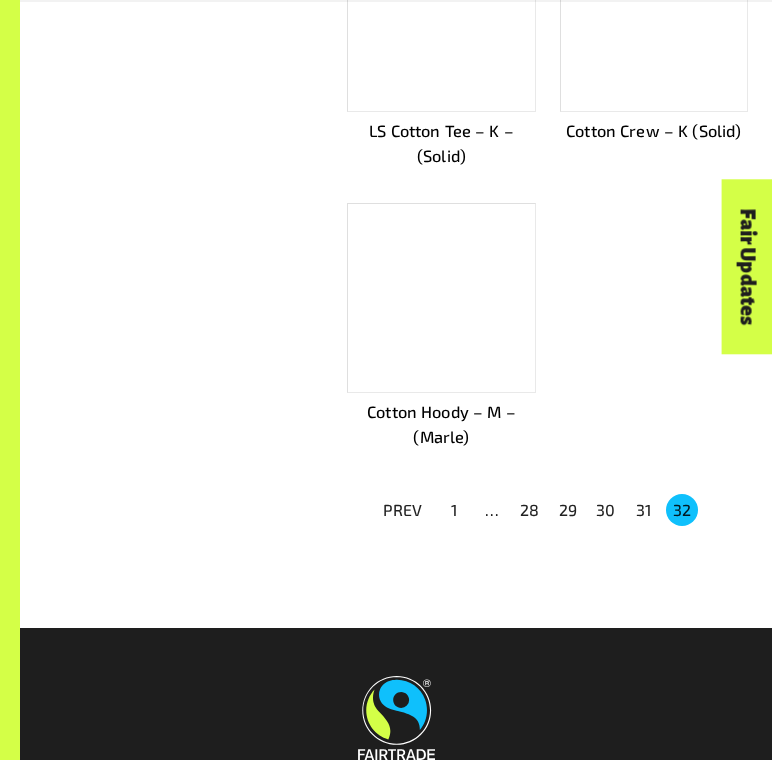 scroll, scrollTop: 1329, scrollLeft: 0, axis: vertical 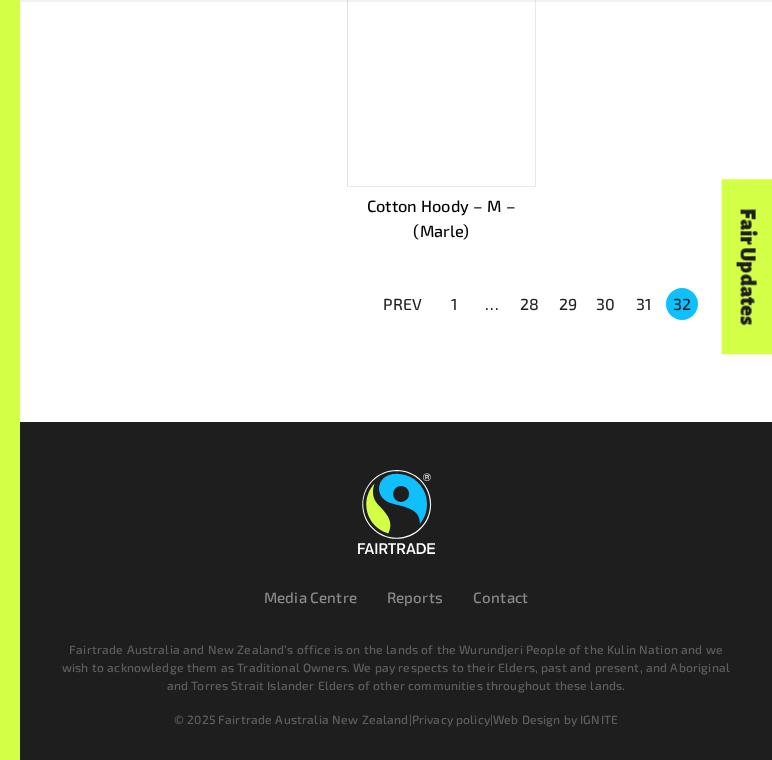 click on "PREV" at bounding box center (403, 304) 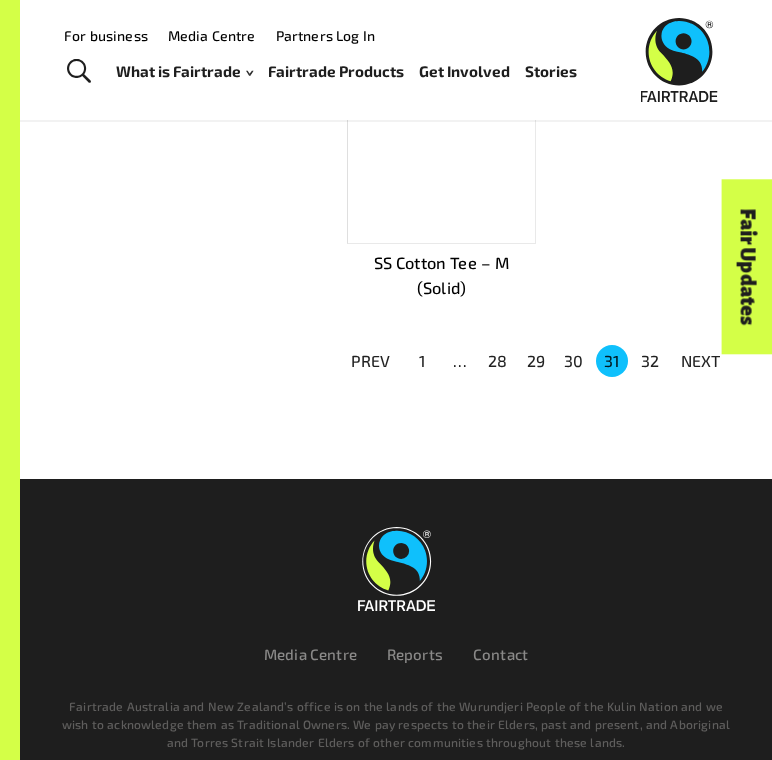 scroll, scrollTop: 1534, scrollLeft: 0, axis: vertical 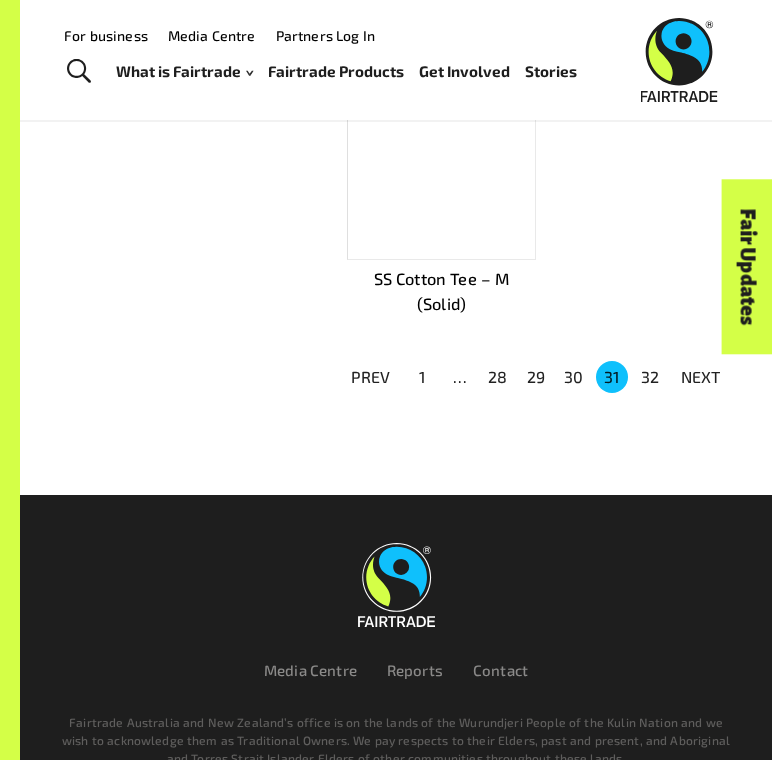 click on "1" at bounding box center (422, 377) 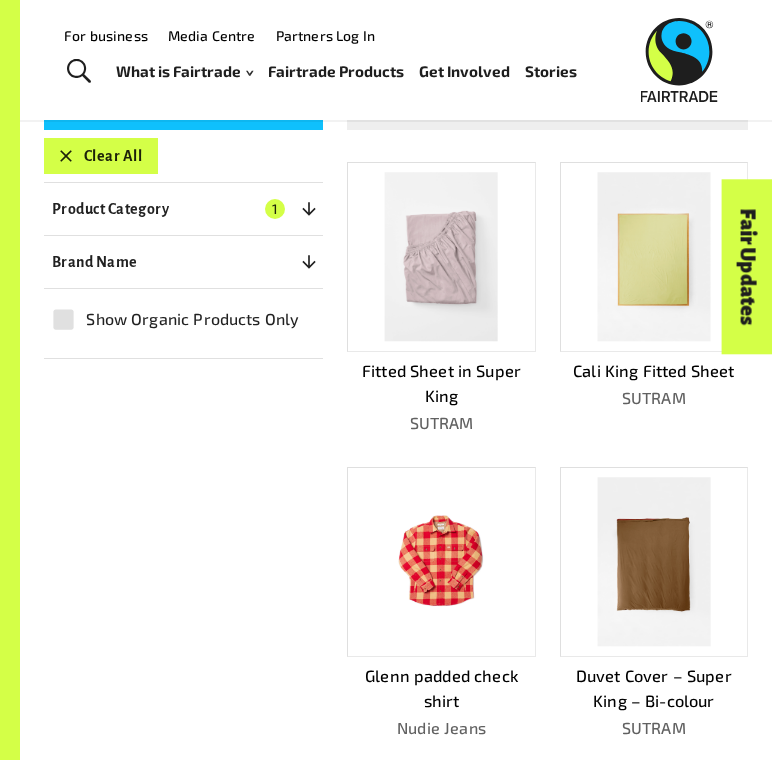 scroll, scrollTop: 272, scrollLeft: 0, axis: vertical 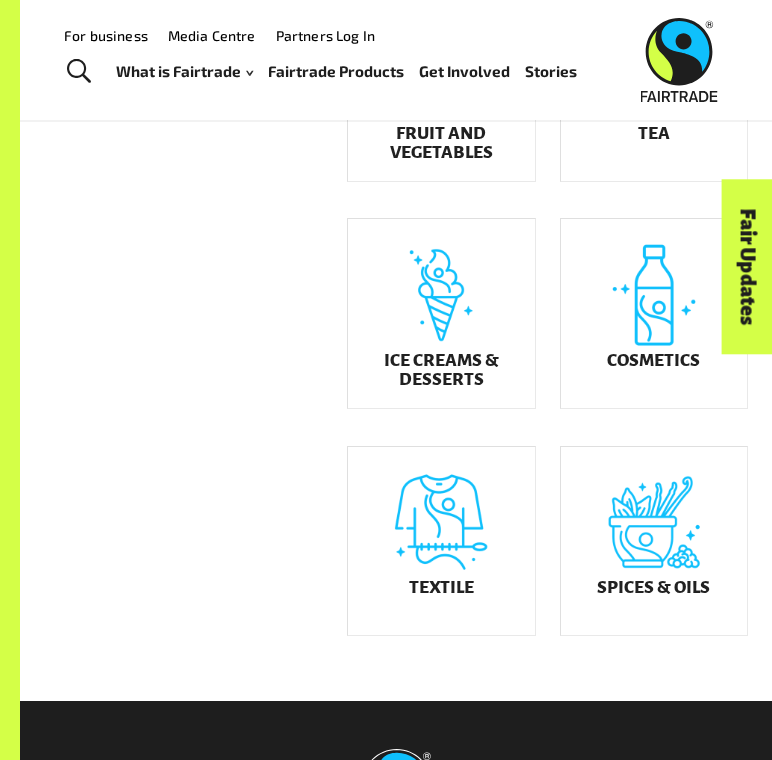 click on "Fair Updates" at bounding box center (634, 329) 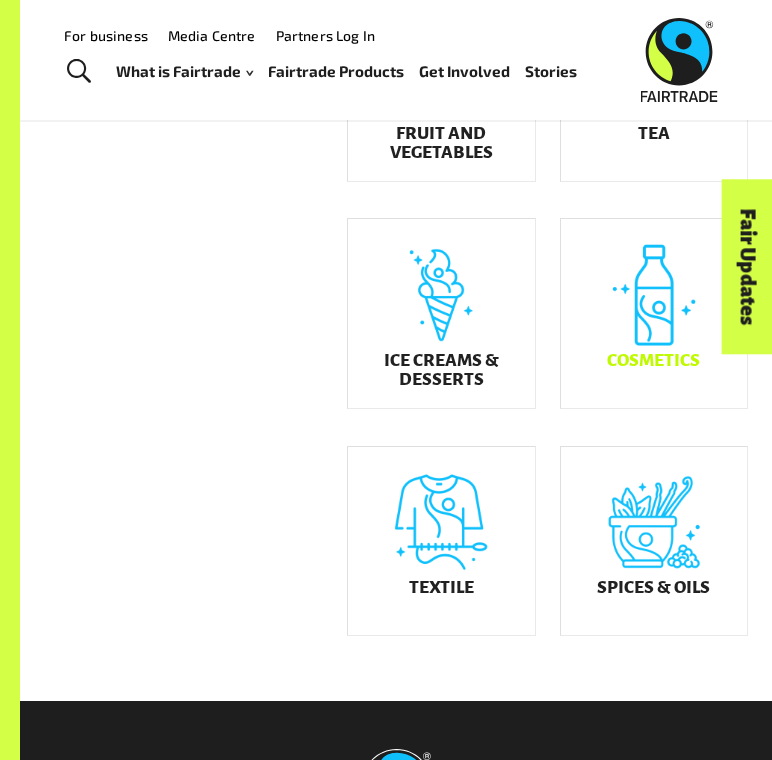 click on "Cosmetics" at bounding box center [653, 360] 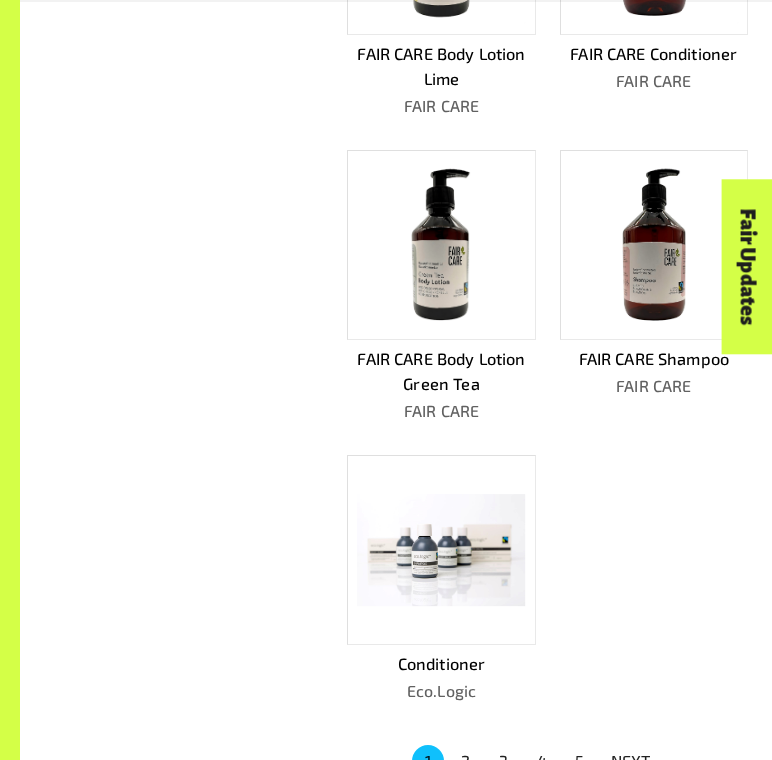 scroll, scrollTop: 1267, scrollLeft: 0, axis: vertical 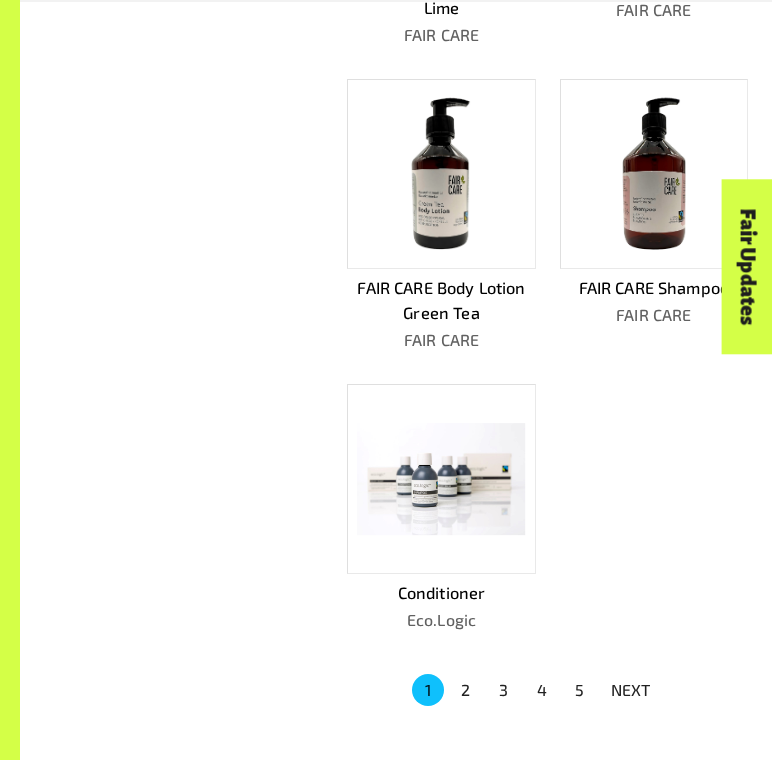 click on "2" at bounding box center [466, 690] 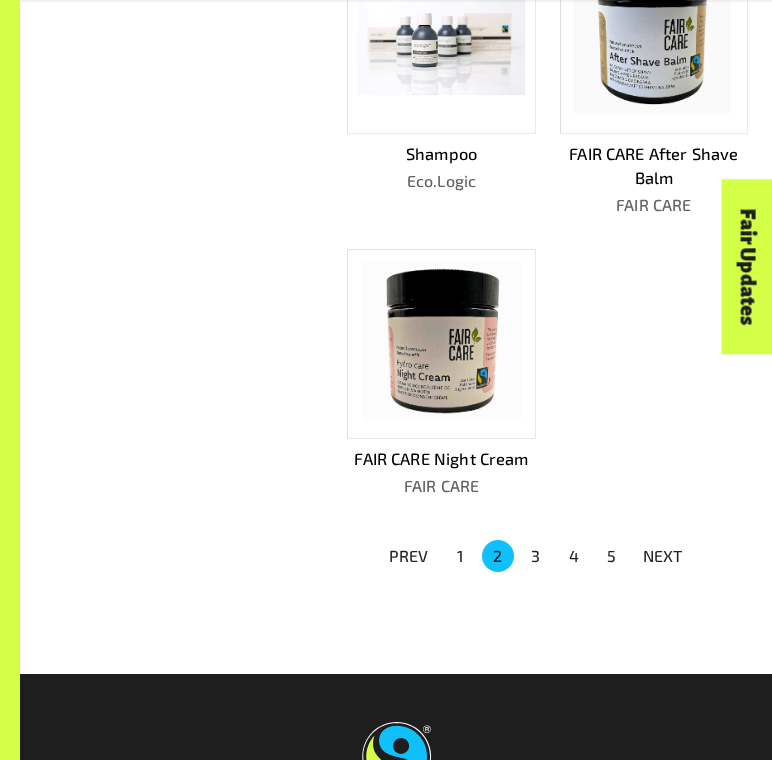 scroll, scrollTop: 1448, scrollLeft: 0, axis: vertical 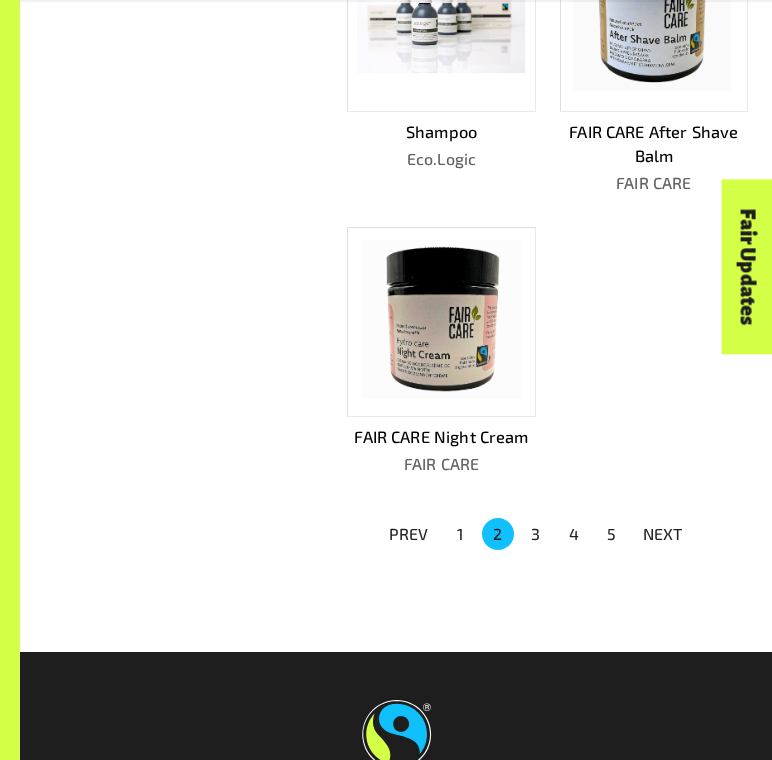 click on "3" at bounding box center [536, 534] 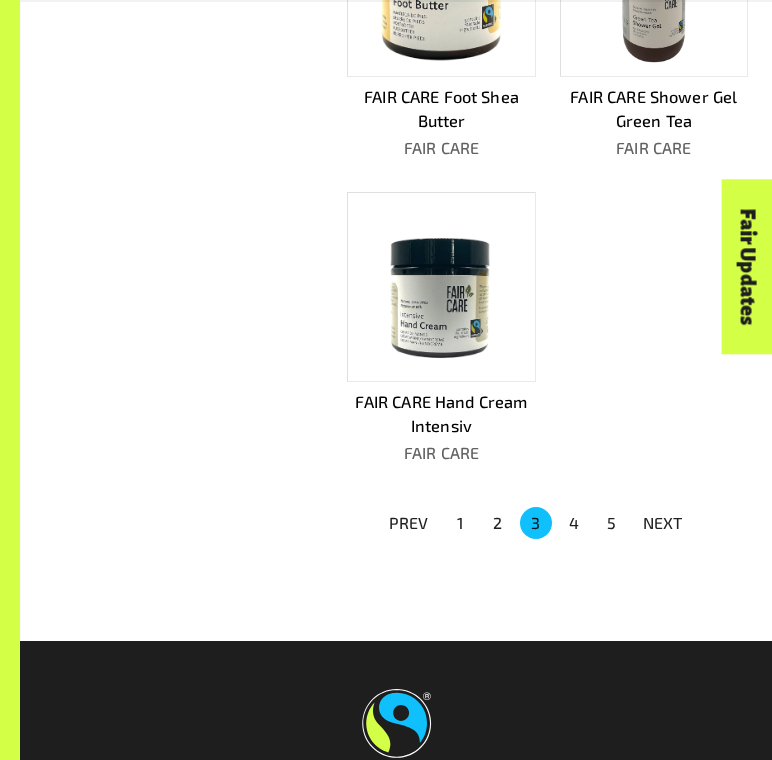 scroll, scrollTop: 1481, scrollLeft: 0, axis: vertical 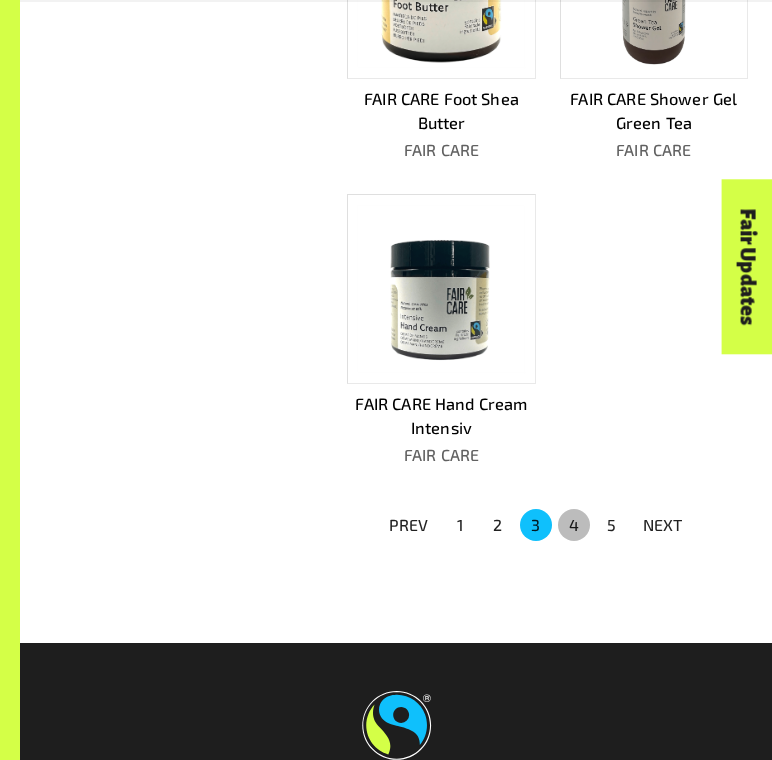 click on "4" at bounding box center [574, 525] 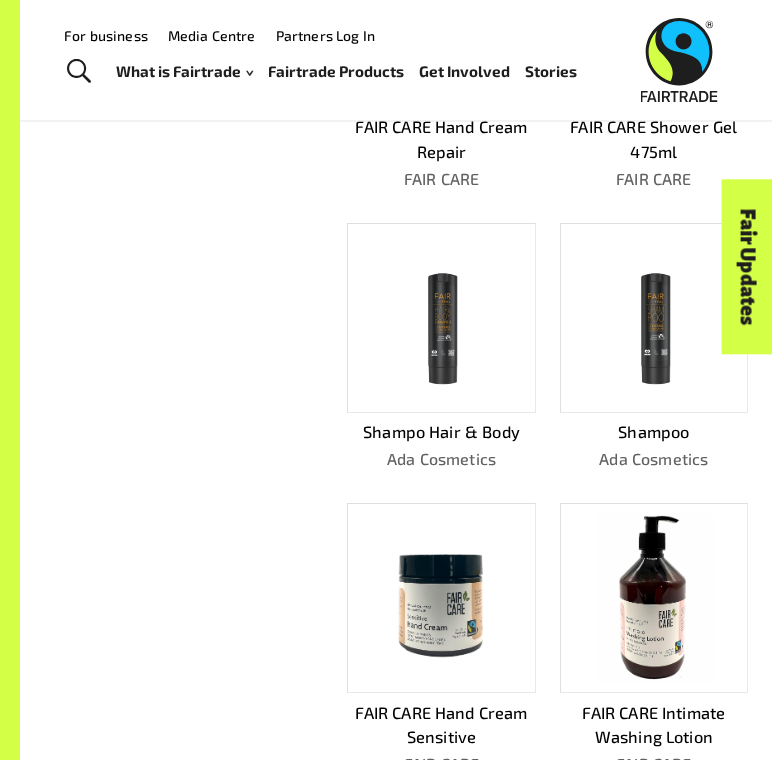 scroll, scrollTop: 256, scrollLeft: 0, axis: vertical 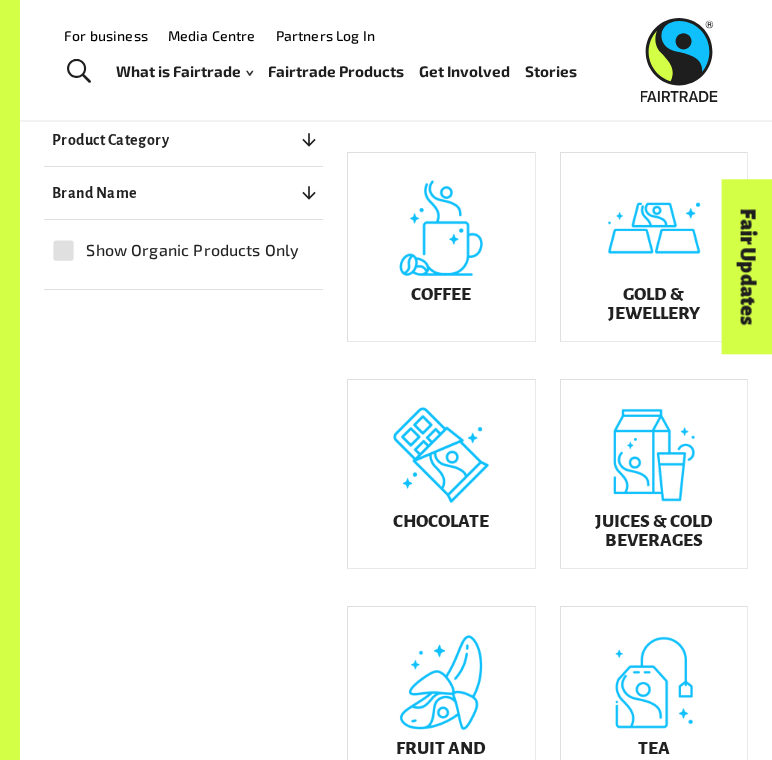 click on "Fair Updates" at bounding box center (634, 329) 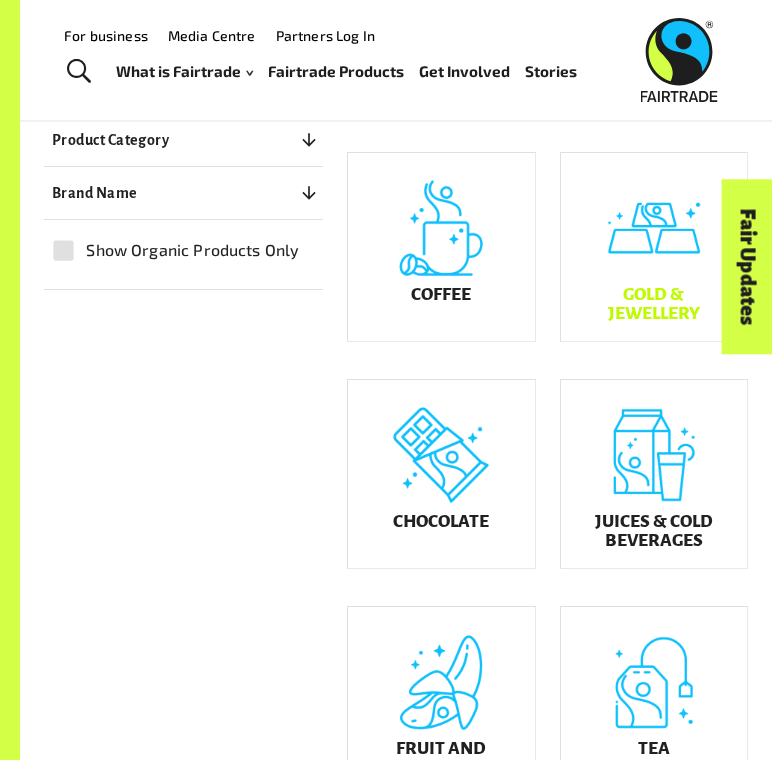click on "Gold & Jewellery" at bounding box center [654, 247] 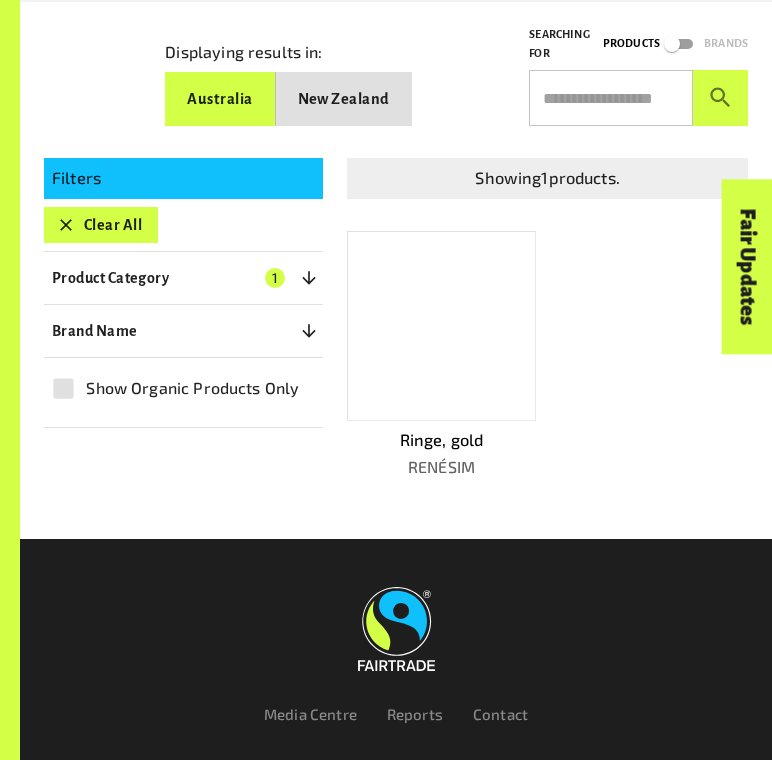 click at bounding box center [441, 326] 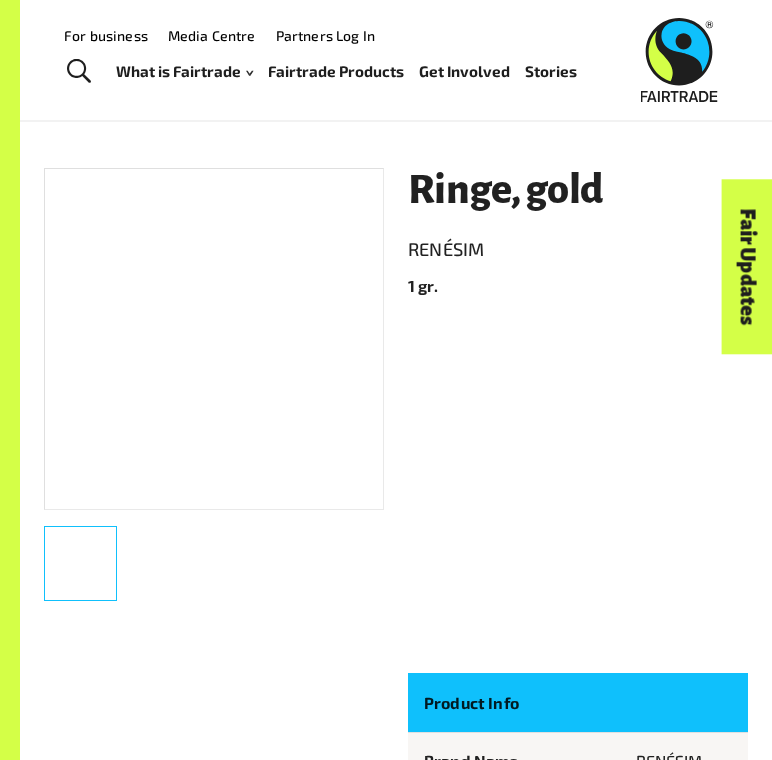 scroll, scrollTop: 109, scrollLeft: 0, axis: vertical 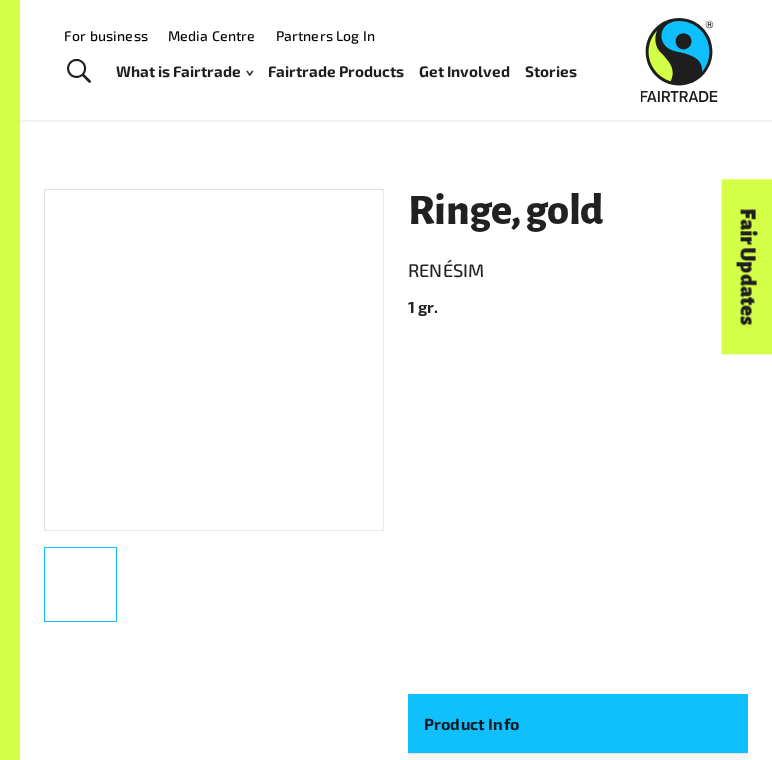 click at bounding box center [214, 360] 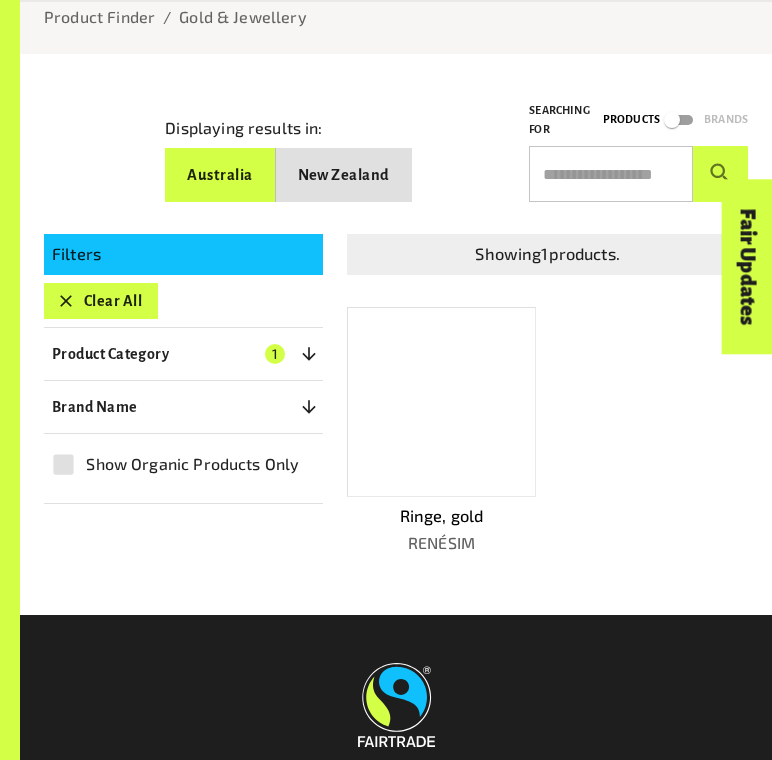scroll, scrollTop: 249, scrollLeft: 0, axis: vertical 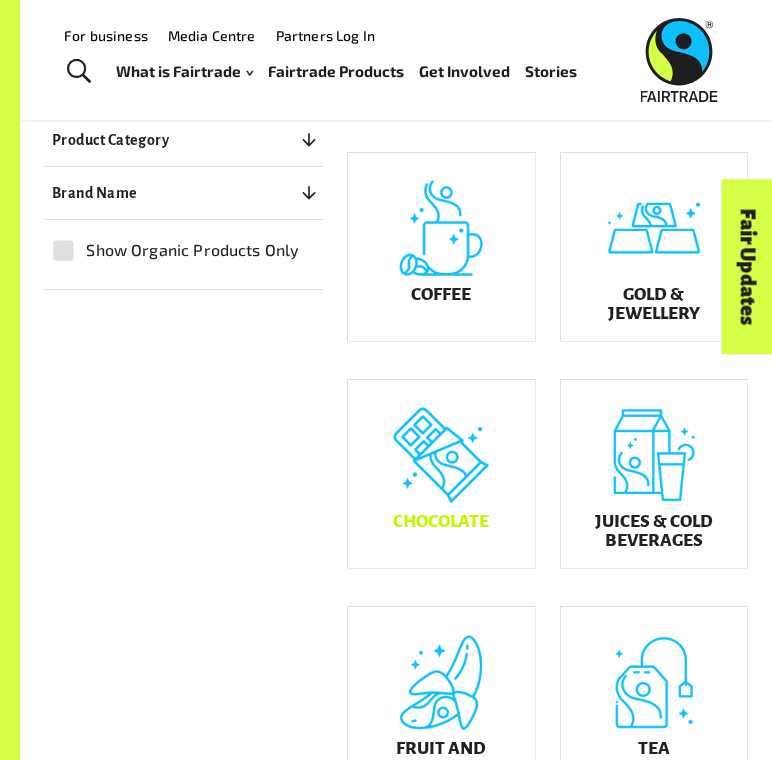 click on "Chocolate" at bounding box center (441, 521) 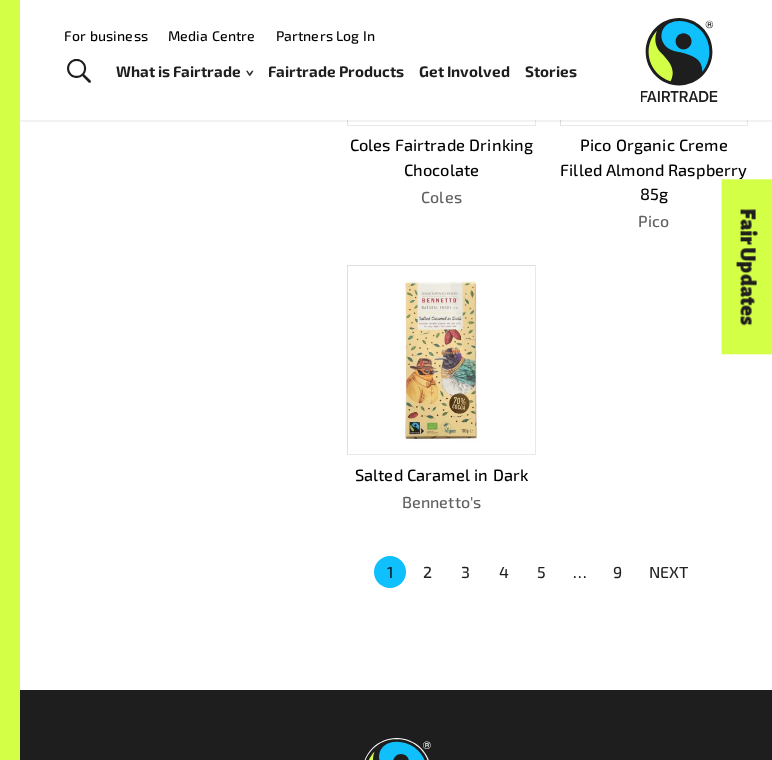 scroll, scrollTop: 1397, scrollLeft: 0, axis: vertical 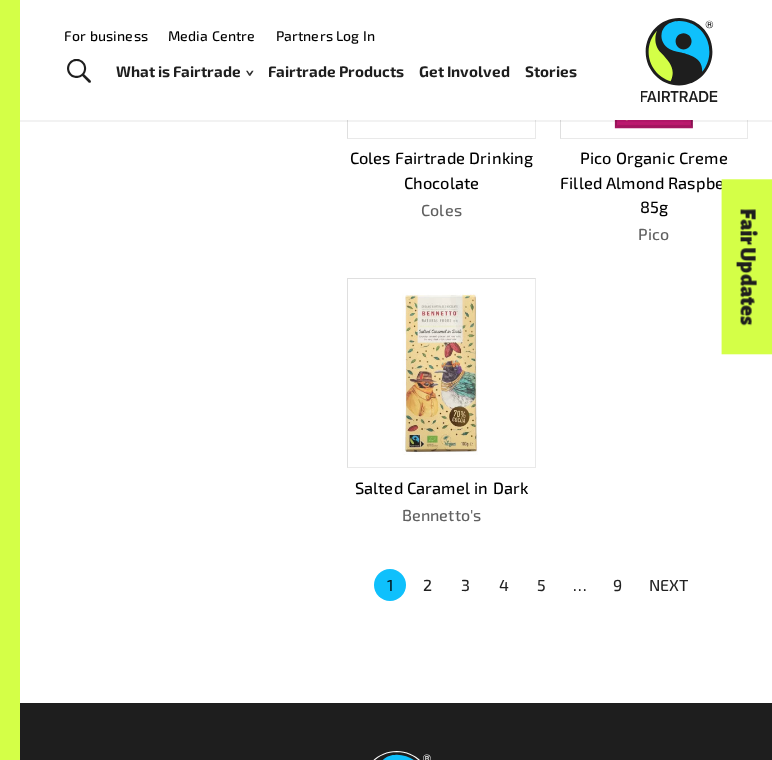 click on "9" at bounding box center [618, 585] 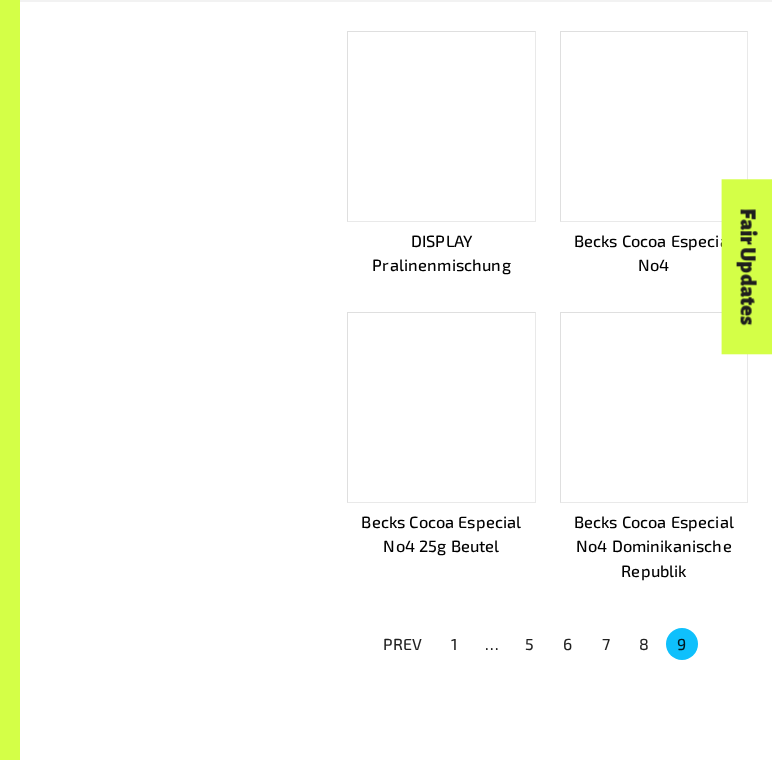 scroll, scrollTop: 1096, scrollLeft: 0, axis: vertical 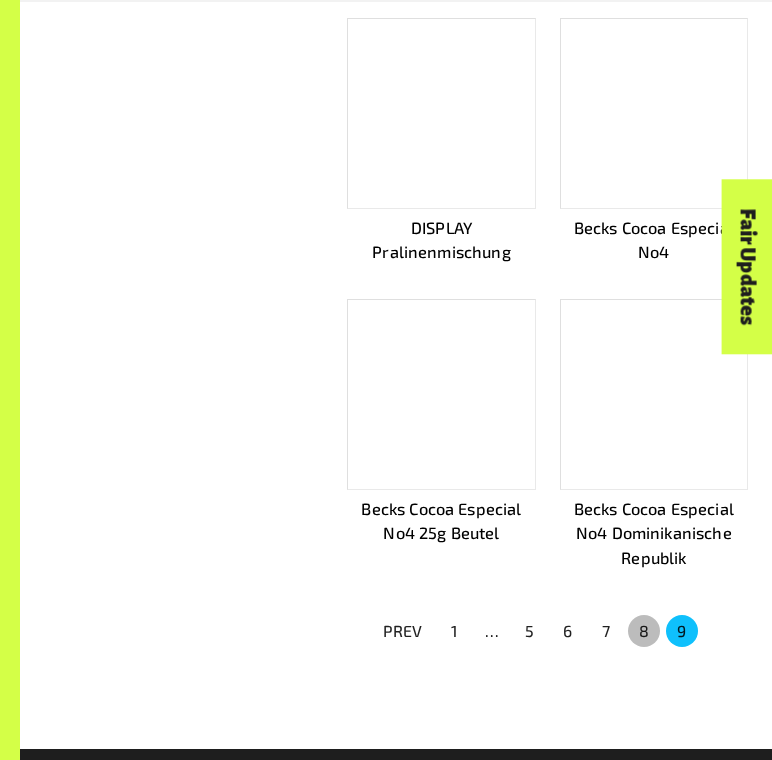 click on "8" at bounding box center [644, 631] 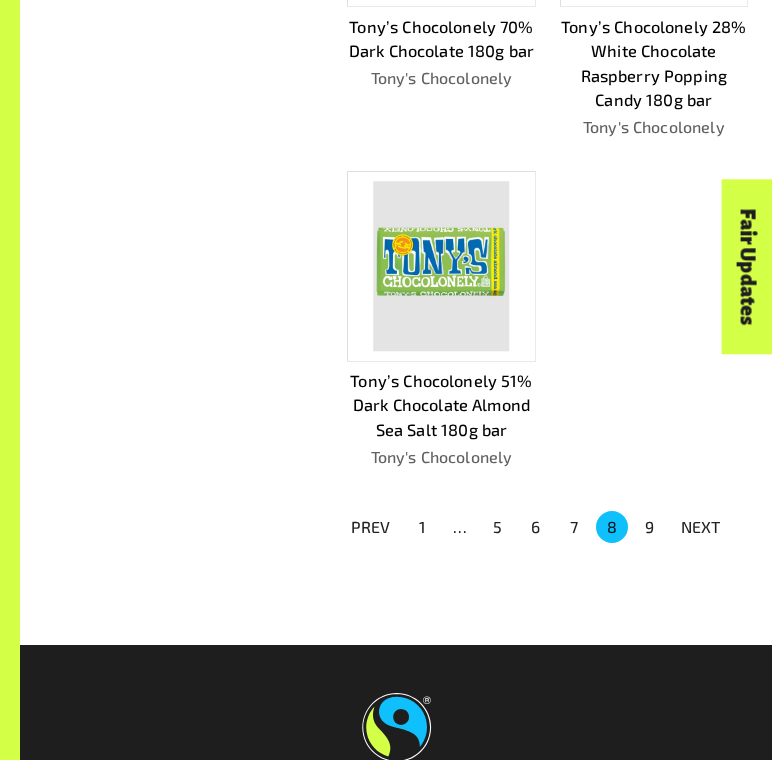scroll, scrollTop: 1659, scrollLeft: 0, axis: vertical 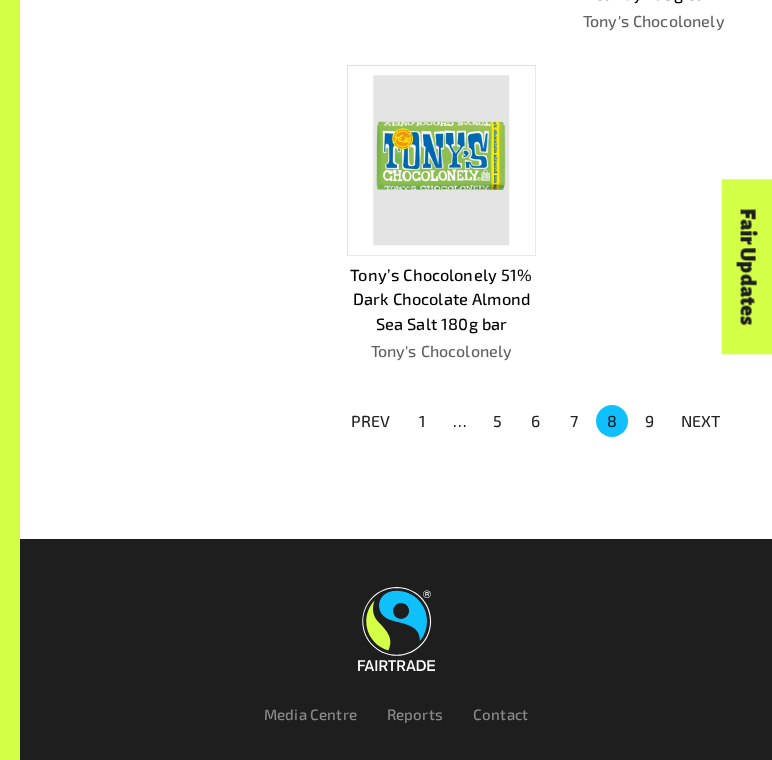 click on "7" at bounding box center (574, 421) 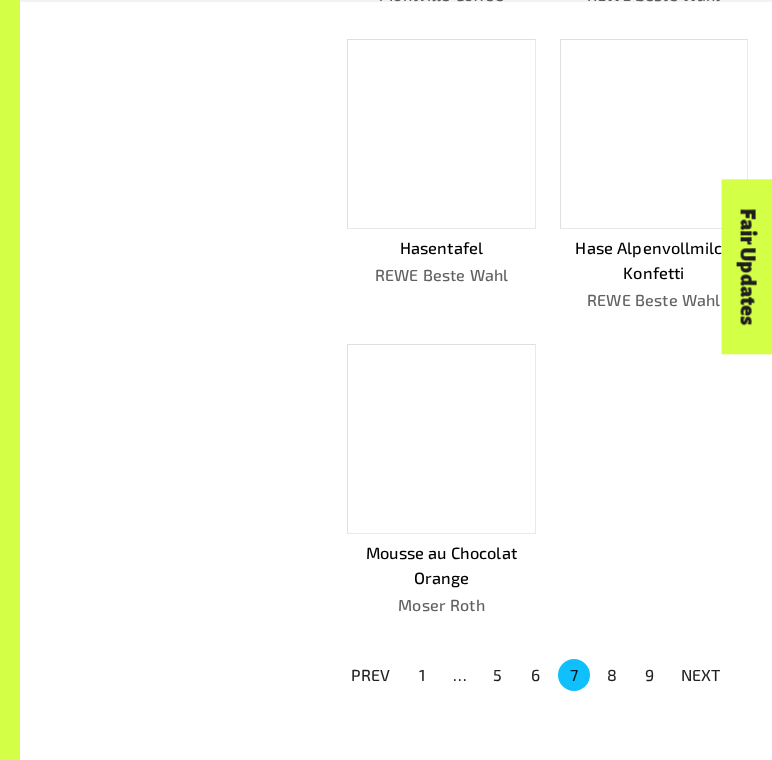 scroll, scrollTop: 1413, scrollLeft: 0, axis: vertical 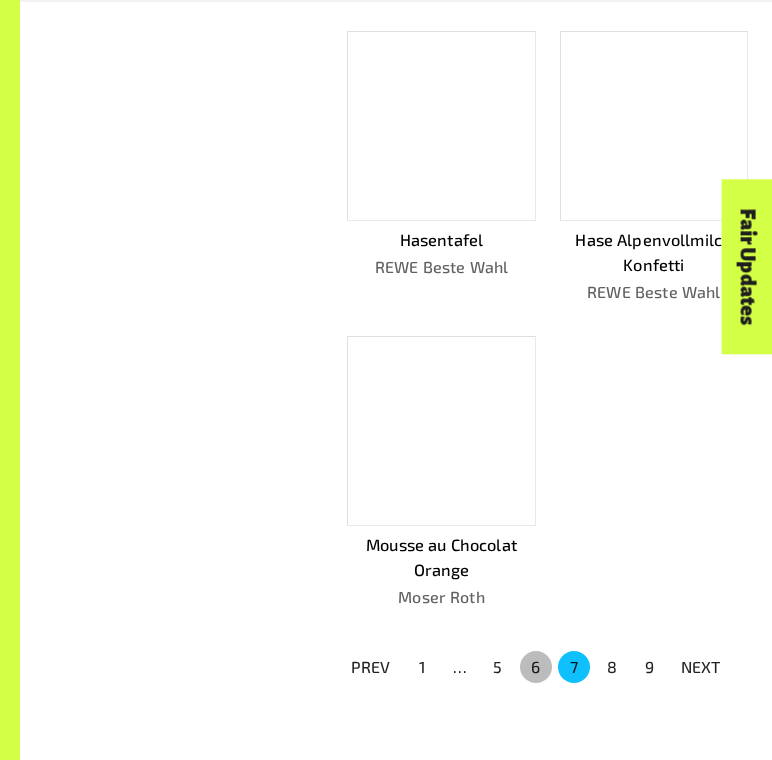 click on "6" at bounding box center (536, 667) 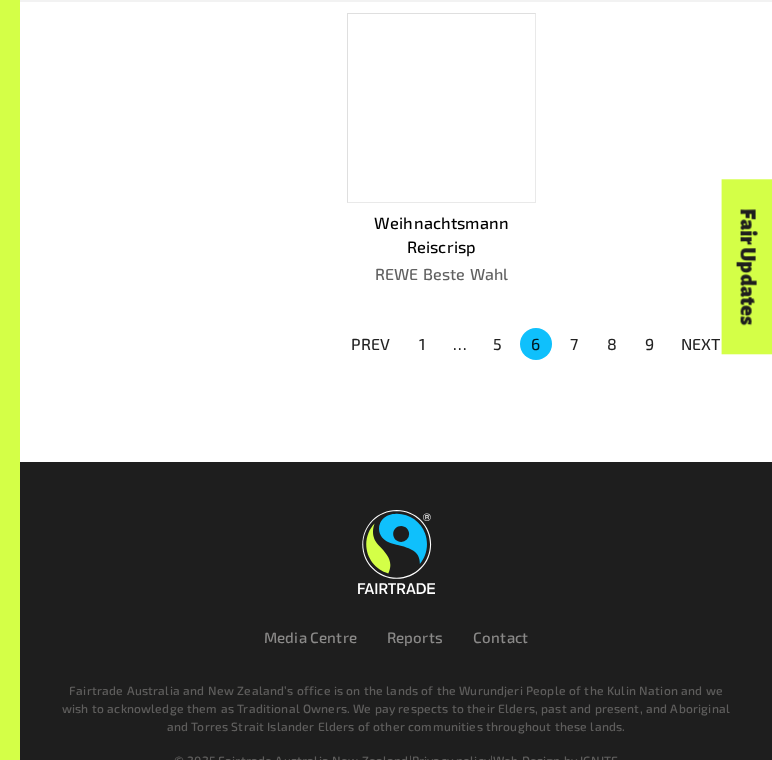 scroll, scrollTop: 1664, scrollLeft: 0, axis: vertical 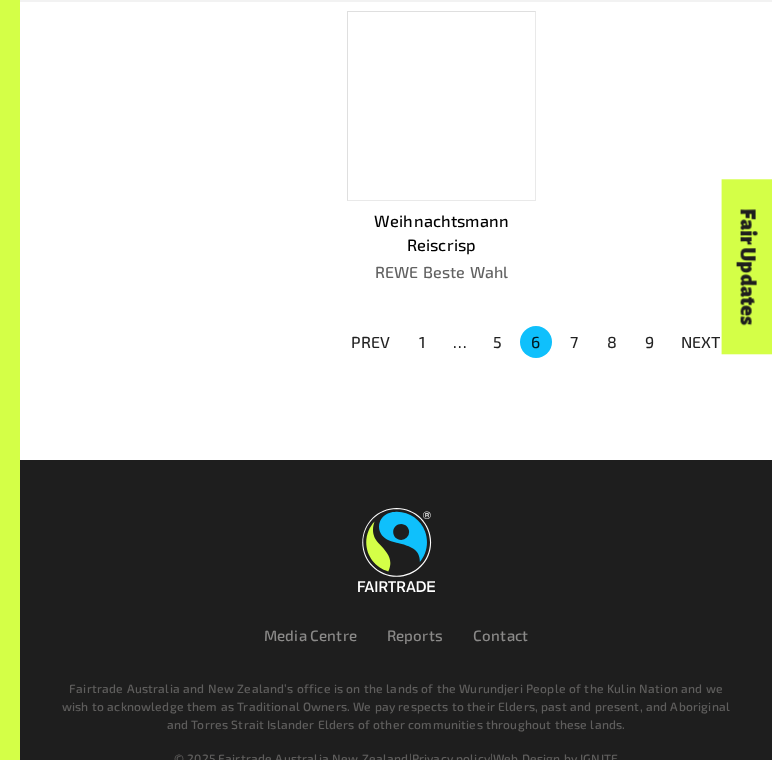 click on "5" at bounding box center (498, 342) 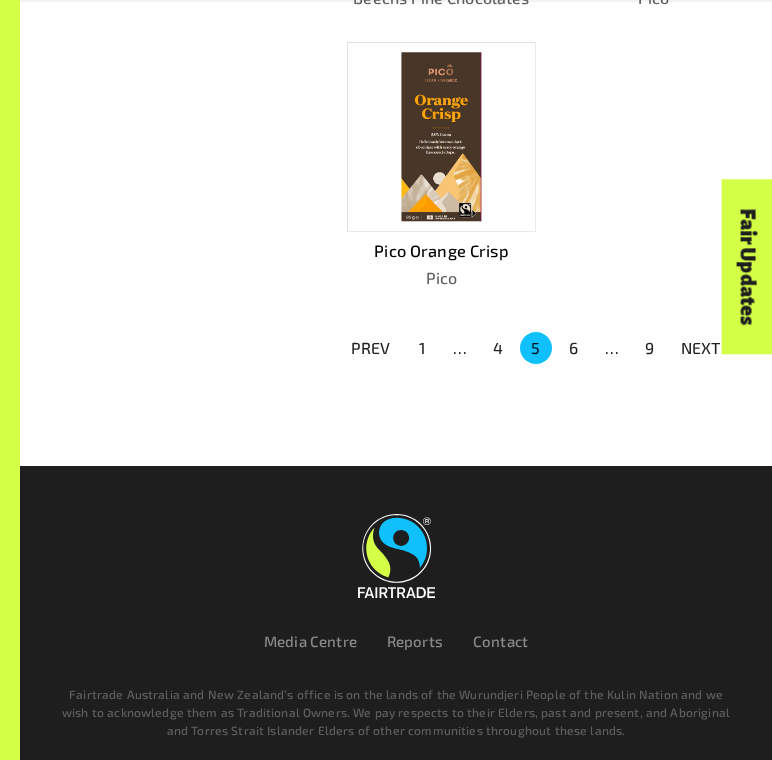 scroll, scrollTop: 1680, scrollLeft: 0, axis: vertical 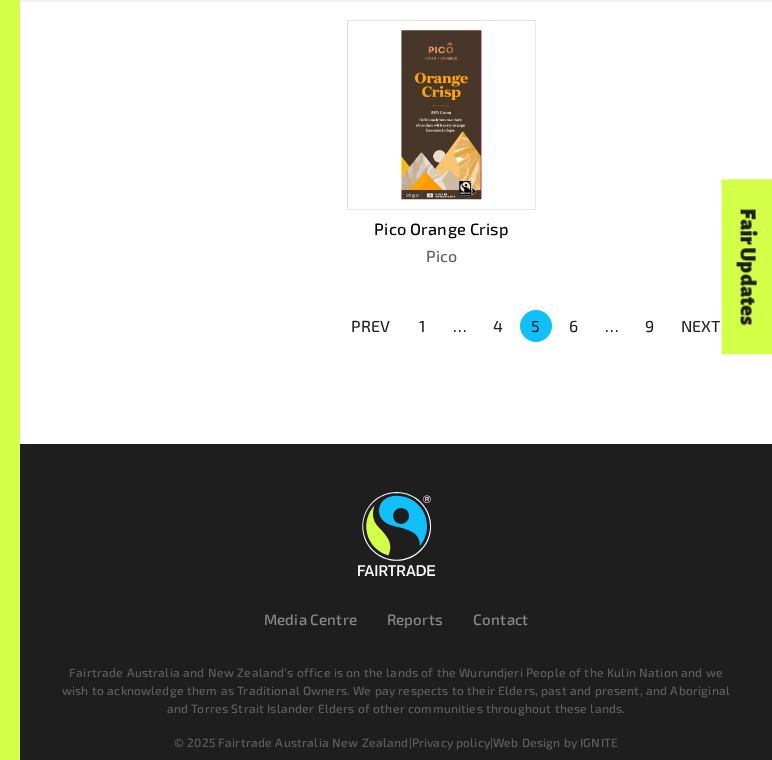 click on "4" at bounding box center (498, 326) 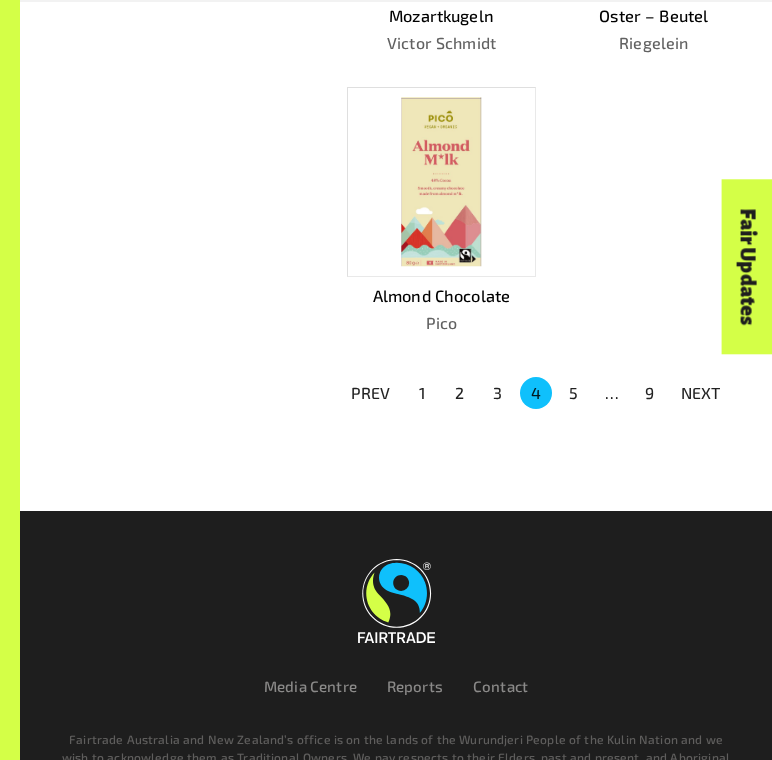 scroll, scrollTop: 1620, scrollLeft: 0, axis: vertical 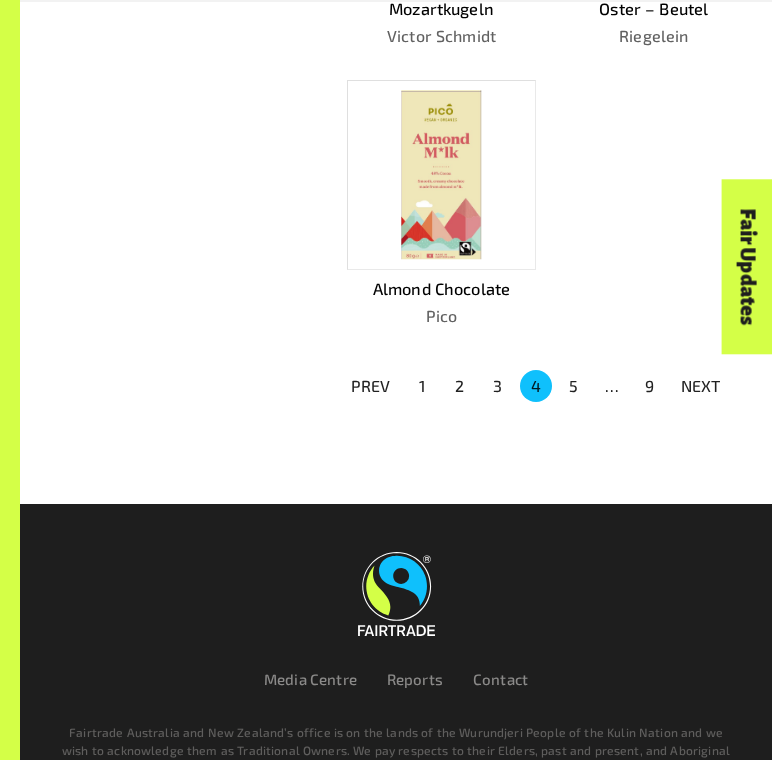 click on "3" at bounding box center [498, 386] 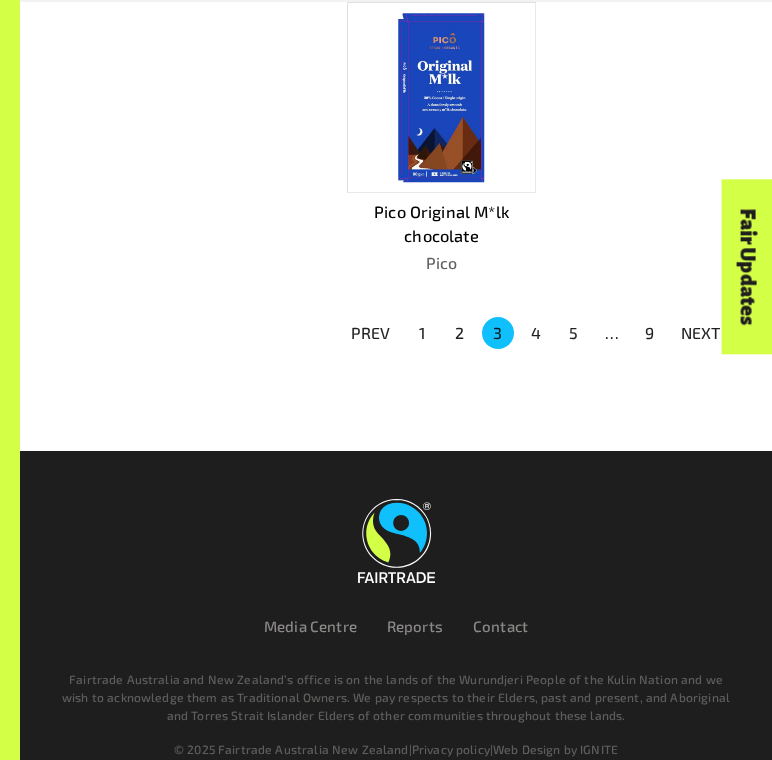 scroll, scrollTop: 1804, scrollLeft: 0, axis: vertical 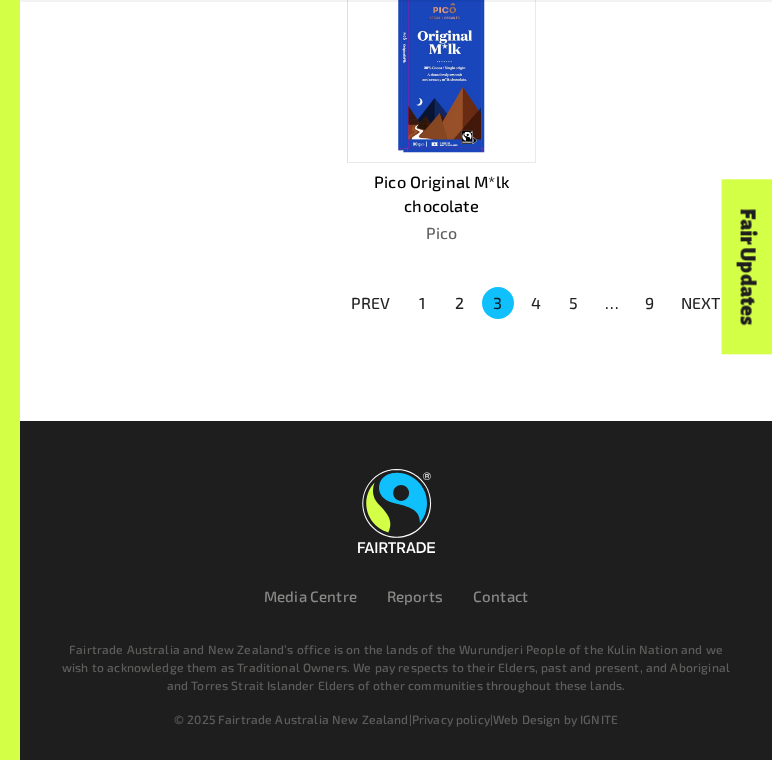 click on "2" at bounding box center (460, 303) 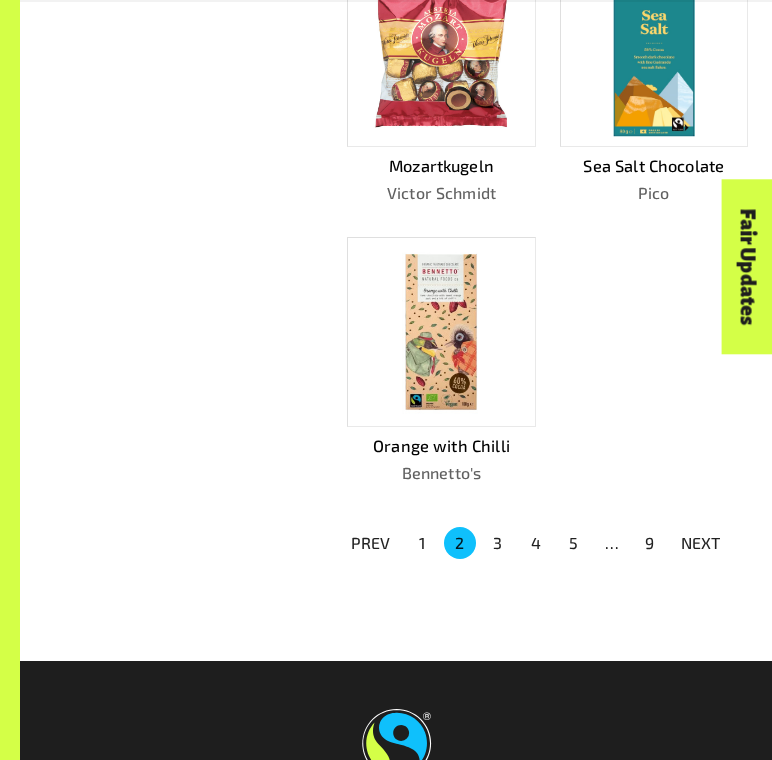 scroll, scrollTop: 1755, scrollLeft: 0, axis: vertical 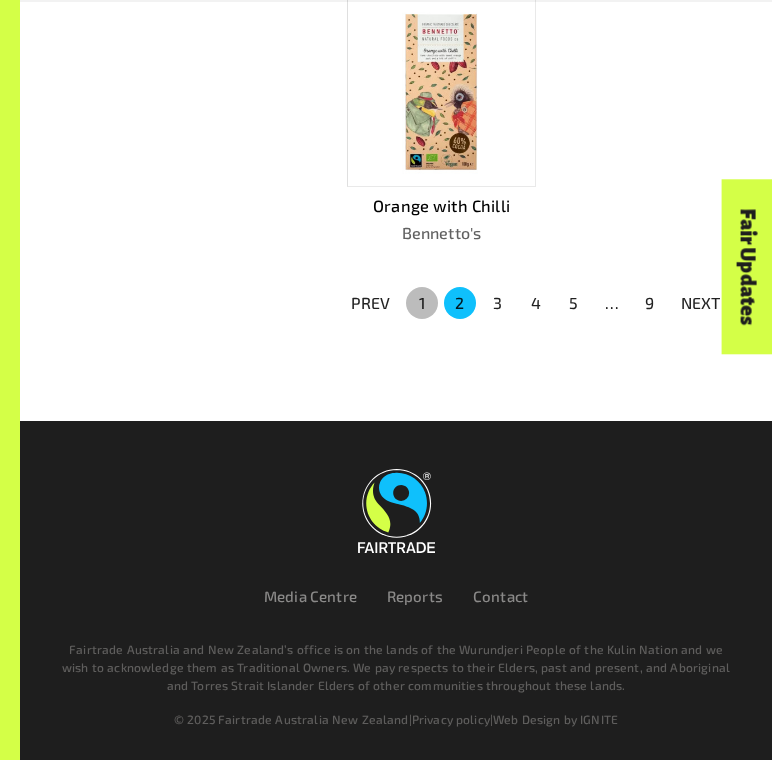 click on "1" at bounding box center [422, 303] 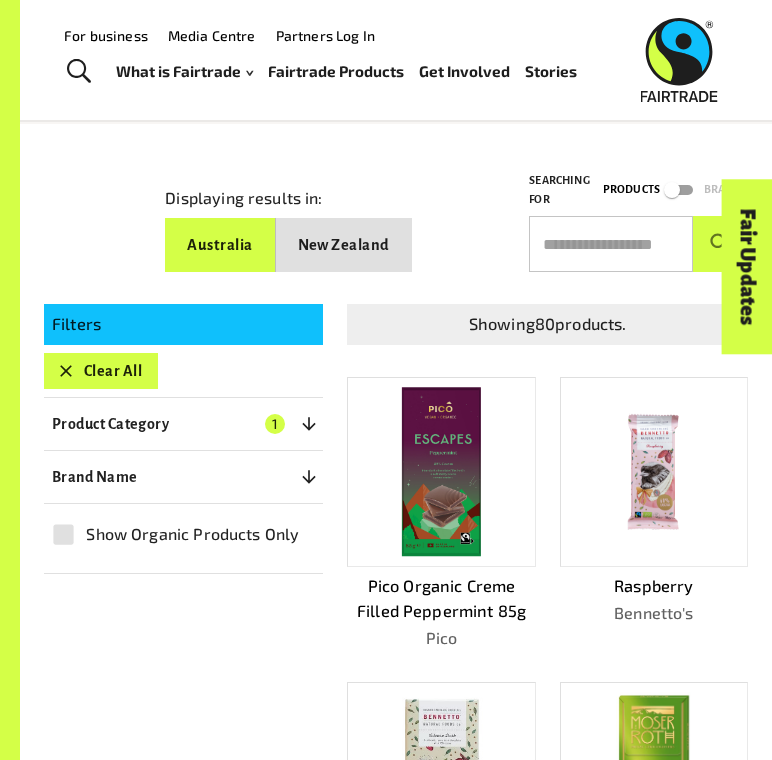 scroll, scrollTop: 0, scrollLeft: 0, axis: both 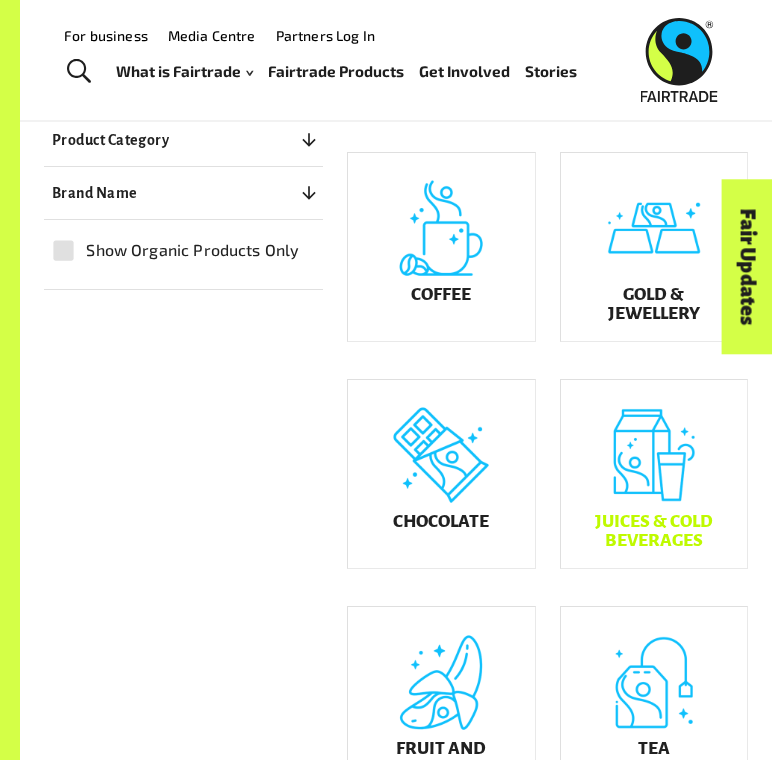 click on "Juices & Cold Beverages" at bounding box center (654, 531) 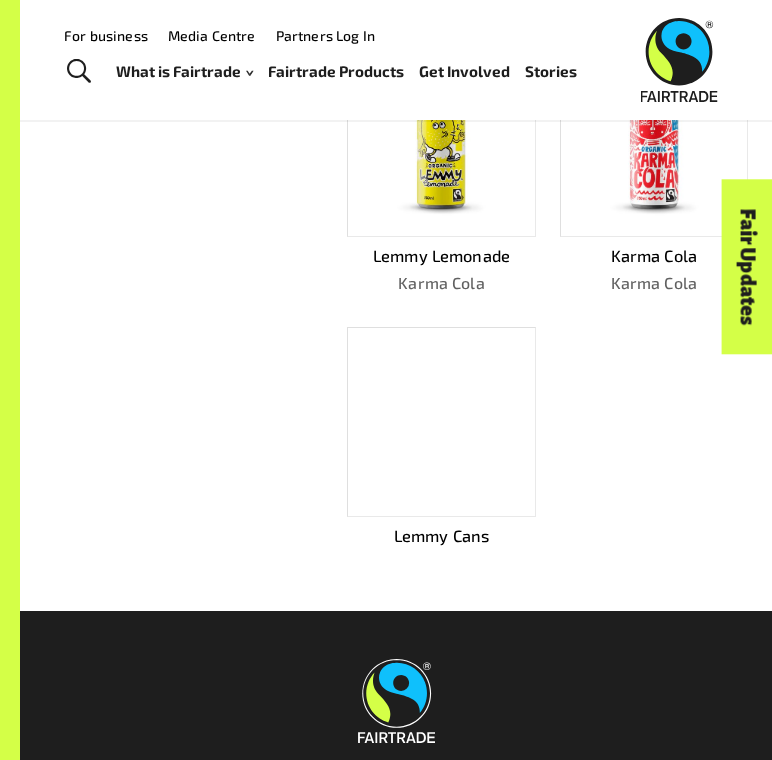 scroll, scrollTop: 0, scrollLeft: 0, axis: both 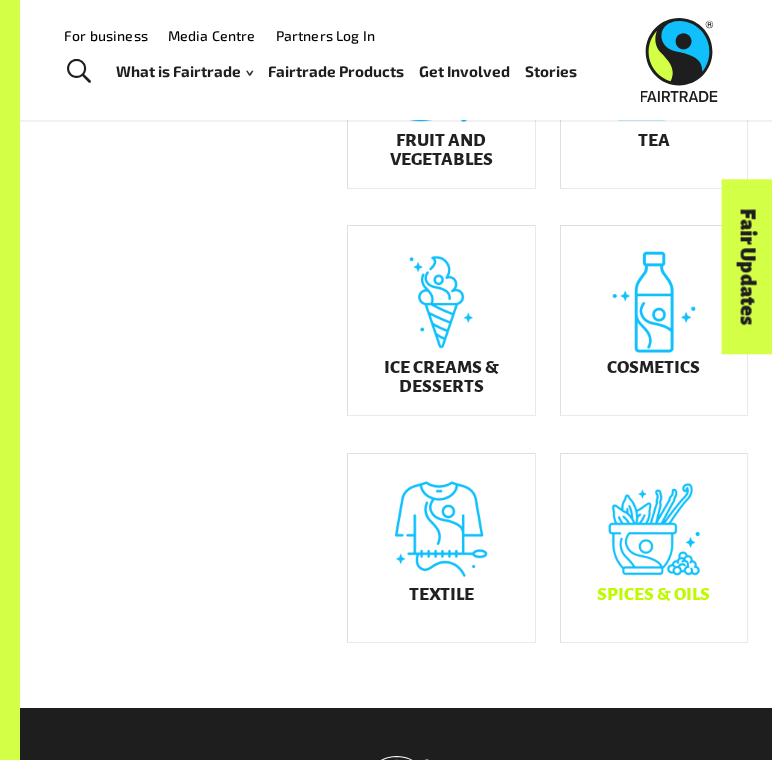 click on "Spices & Oils" at bounding box center (654, 548) 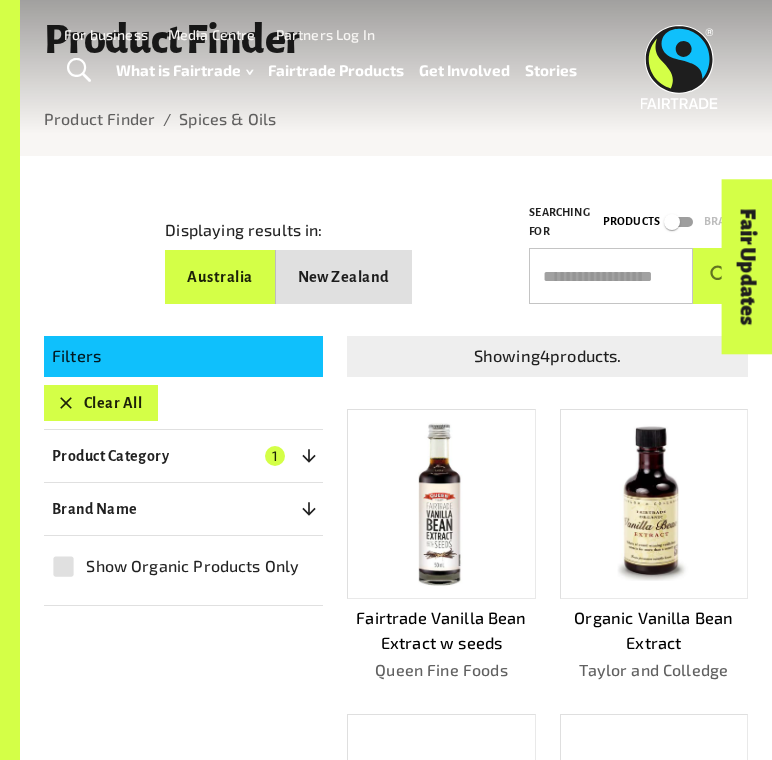 scroll, scrollTop: 0, scrollLeft: 0, axis: both 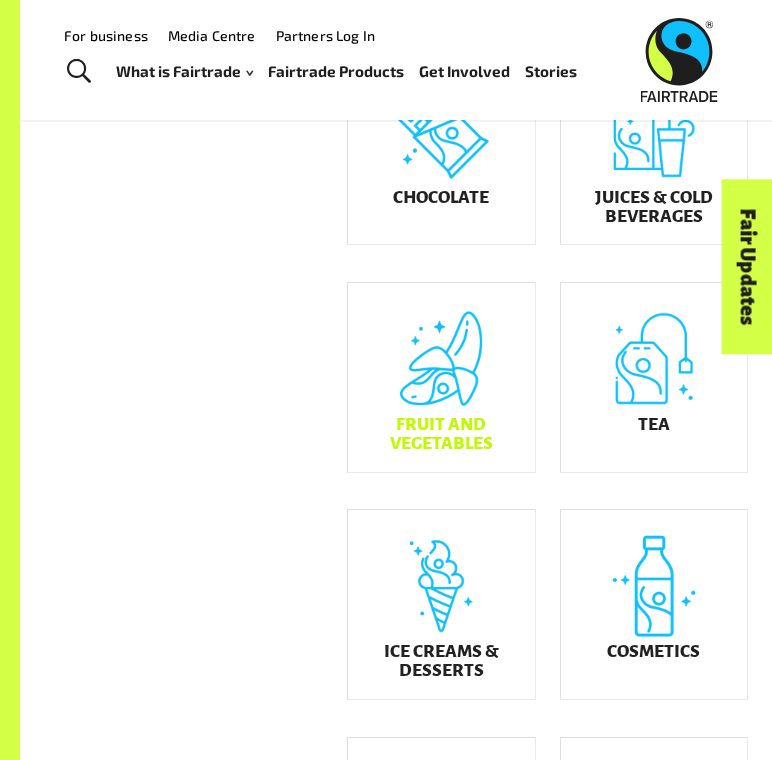click on "Fruit and Vegetables" at bounding box center (441, 377) 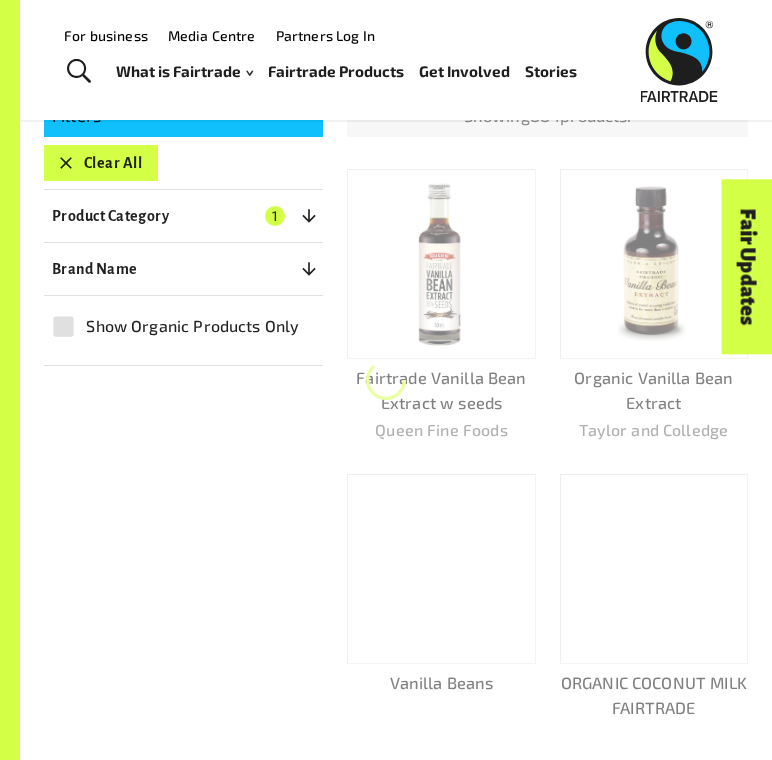 scroll, scrollTop: 229, scrollLeft: 0, axis: vertical 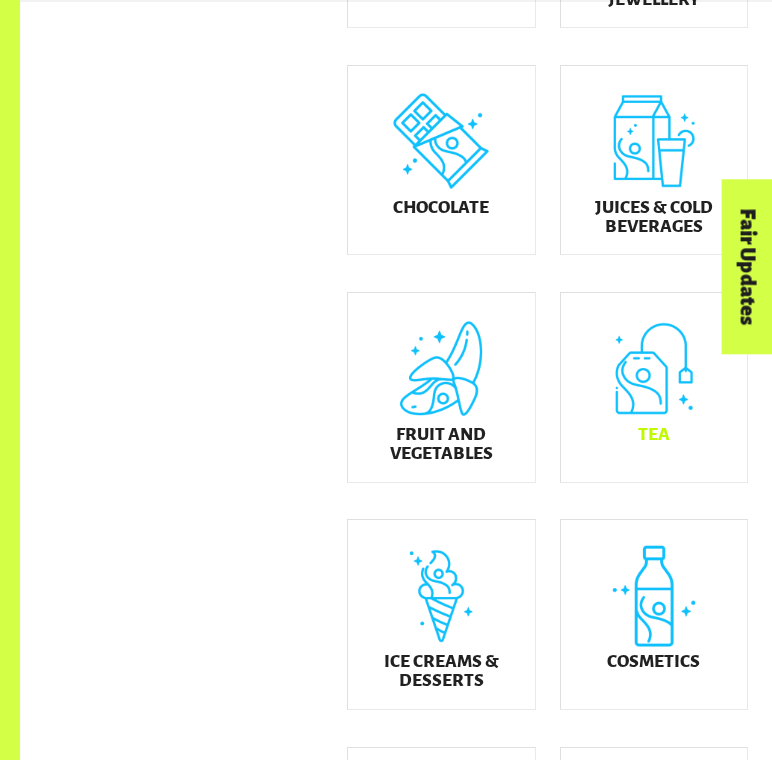 click on "Tea" at bounding box center [654, 387] 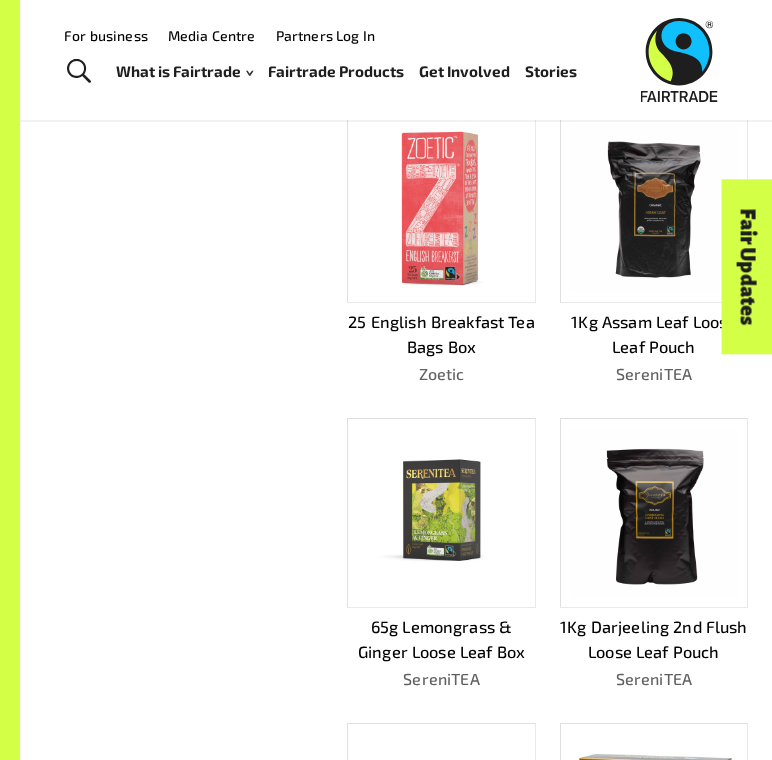 scroll, scrollTop: 480, scrollLeft: 0, axis: vertical 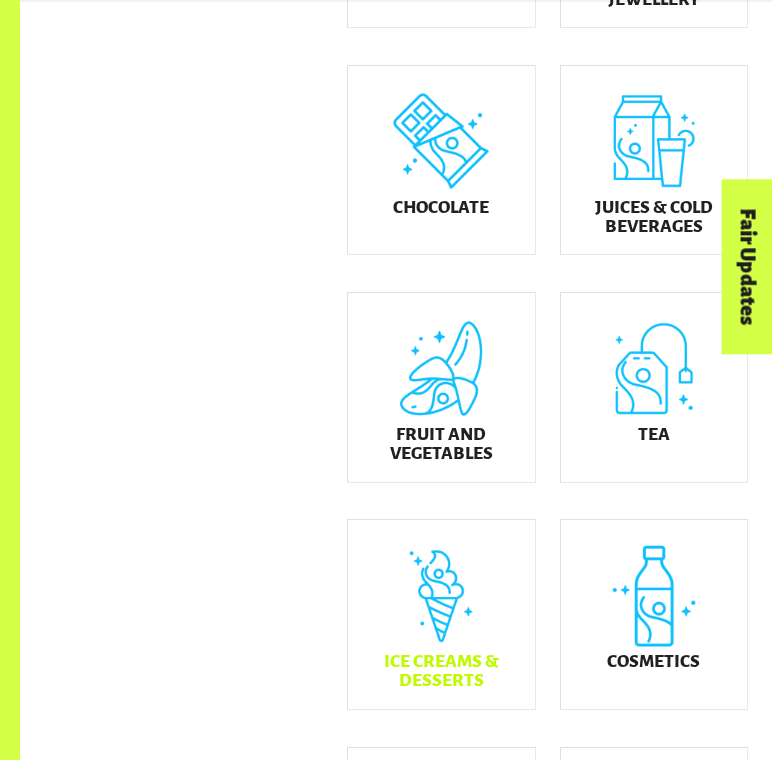 click on "Ice Creams & Desserts" at bounding box center (441, 614) 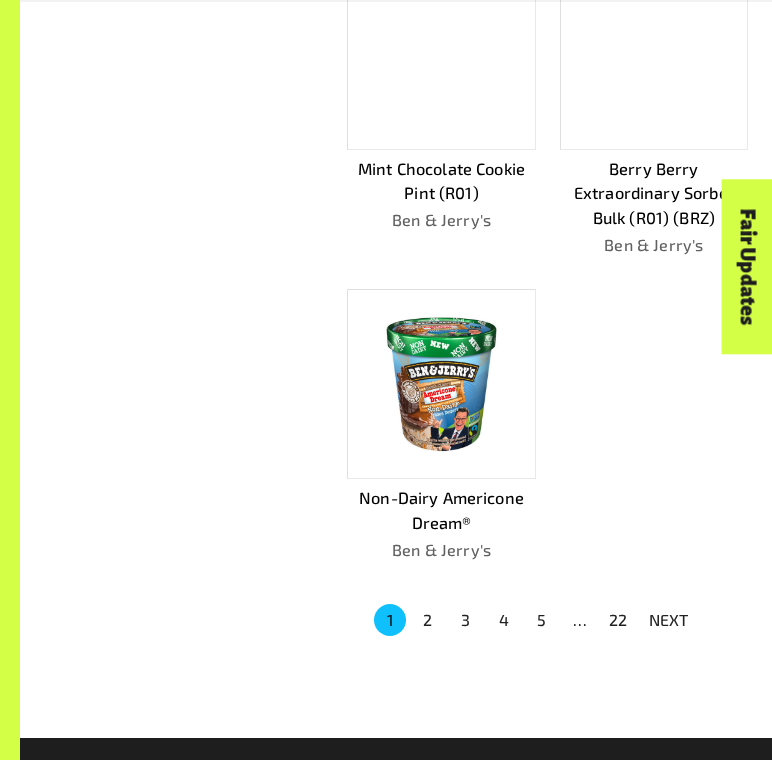 scroll, scrollTop: 1462, scrollLeft: 0, axis: vertical 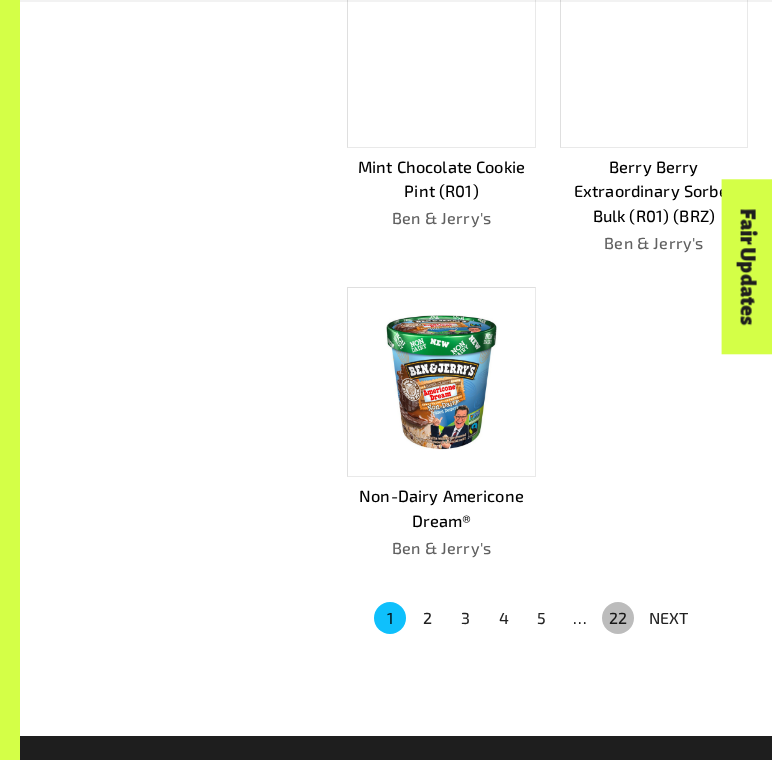 click on "22" at bounding box center [618, 618] 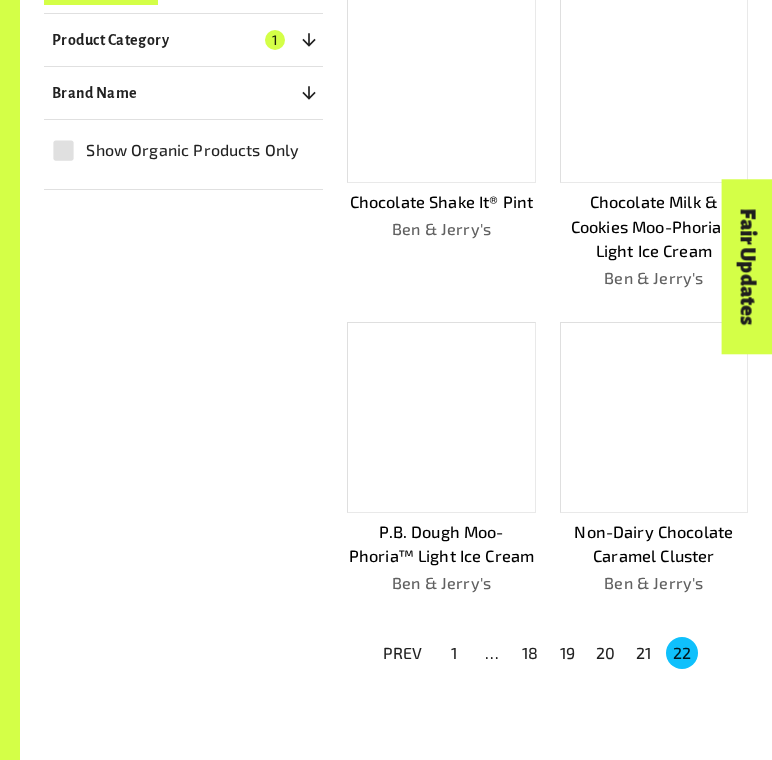 scroll, scrollTop: 492, scrollLeft: 0, axis: vertical 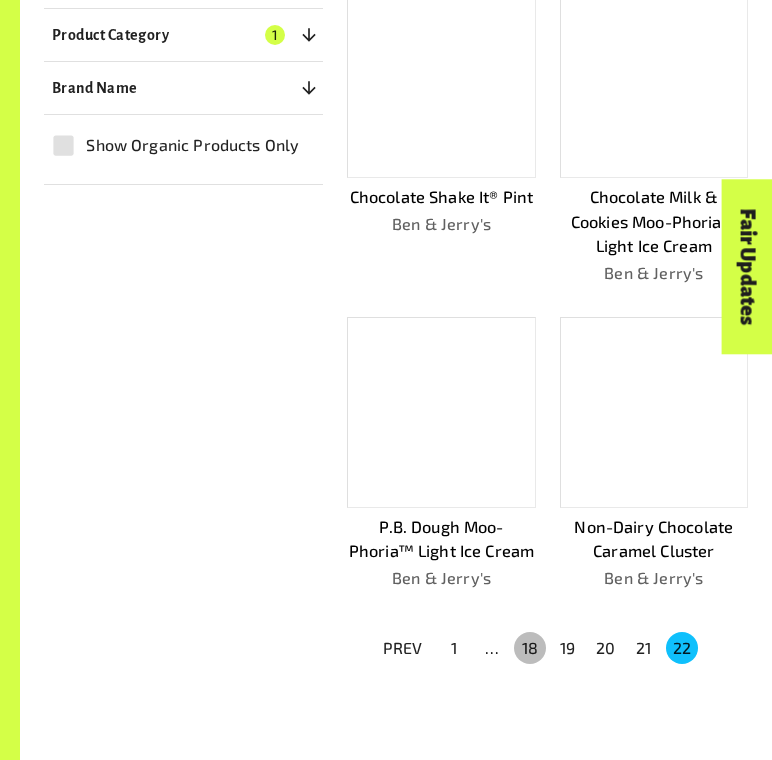 click on "18" at bounding box center [530, 648] 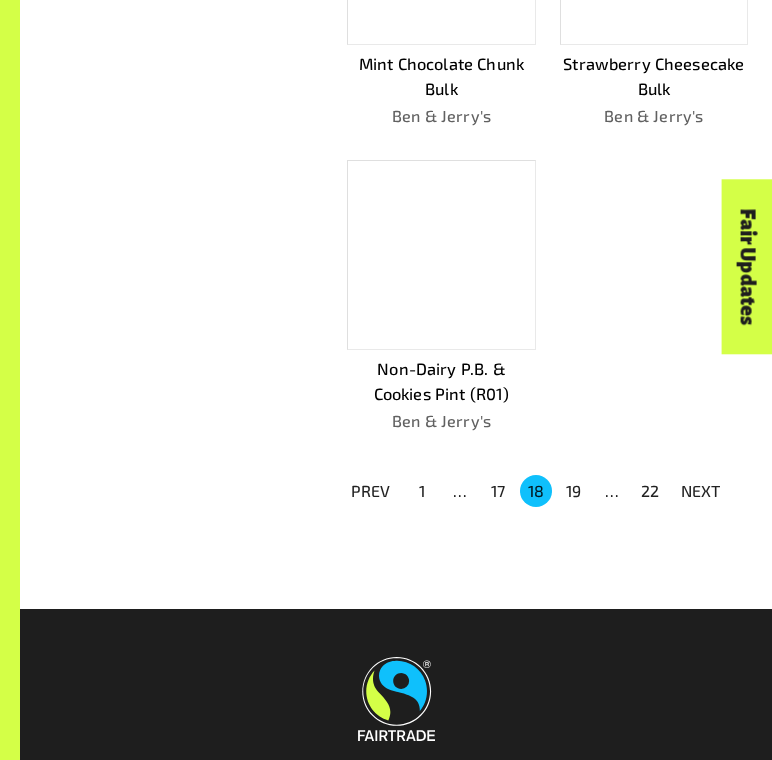 scroll, scrollTop: 1539, scrollLeft: 0, axis: vertical 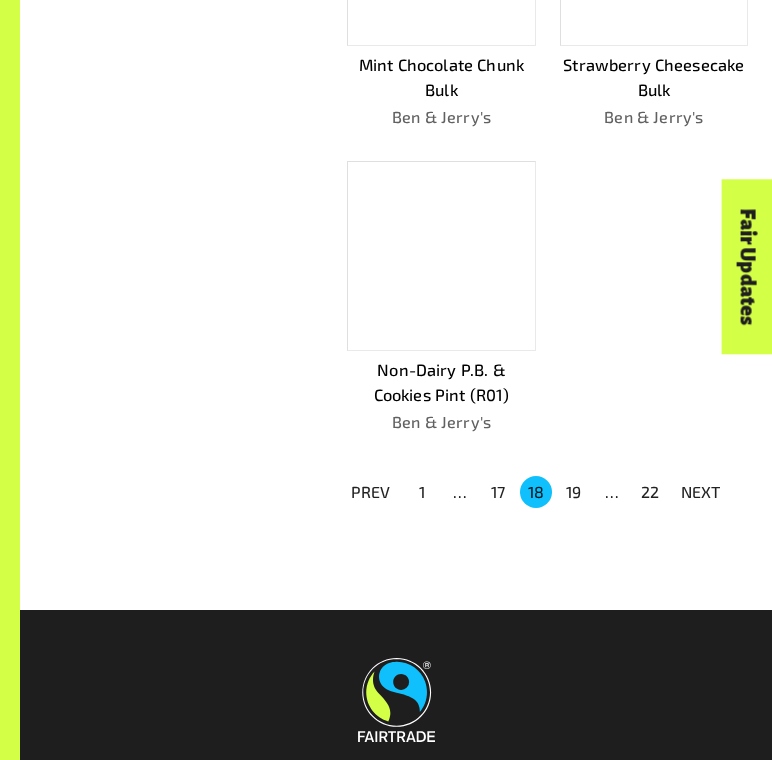 click on "19" at bounding box center (574, 492) 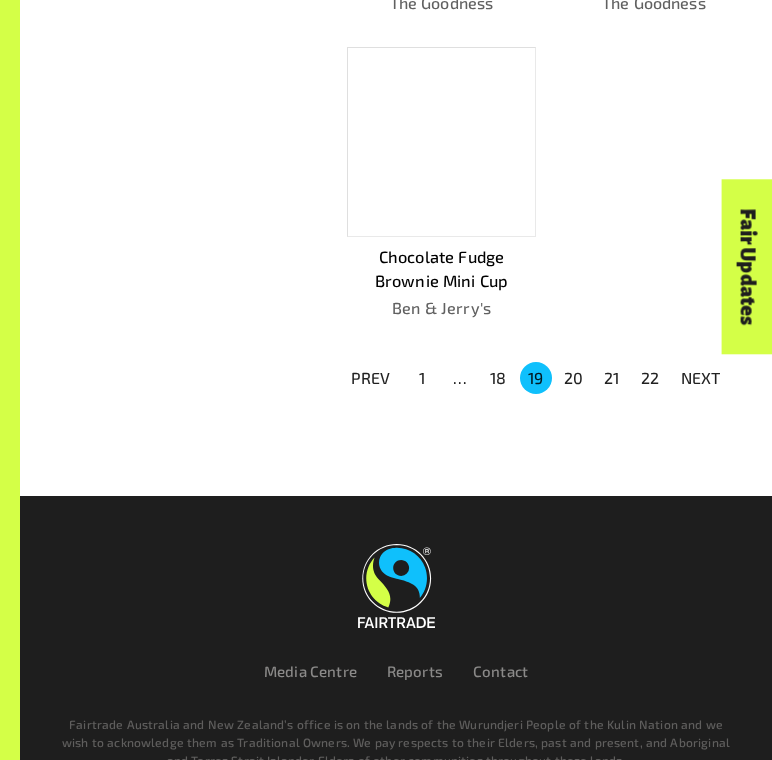 scroll, scrollTop: 1629, scrollLeft: 0, axis: vertical 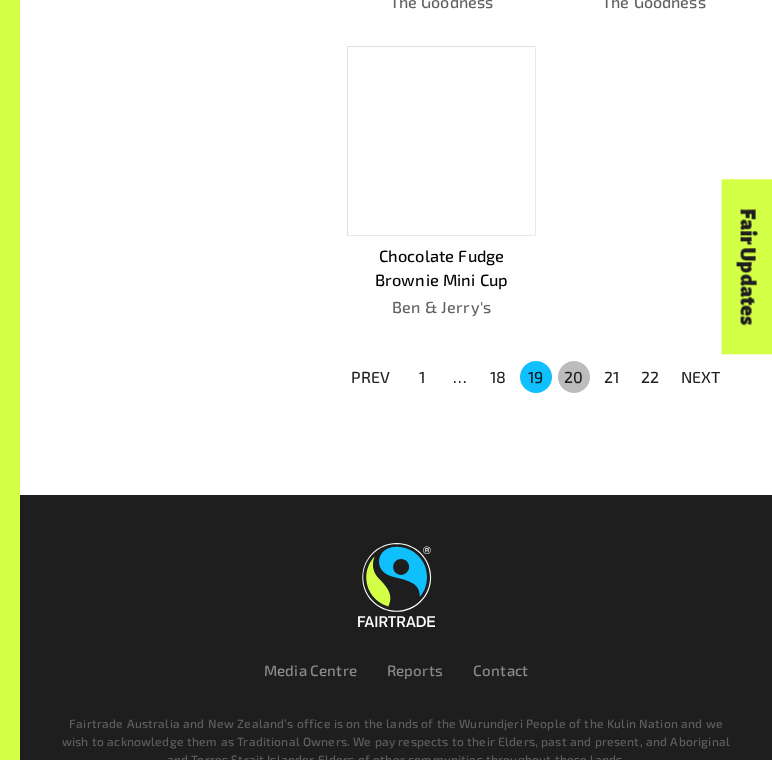 click on "20" at bounding box center (574, 377) 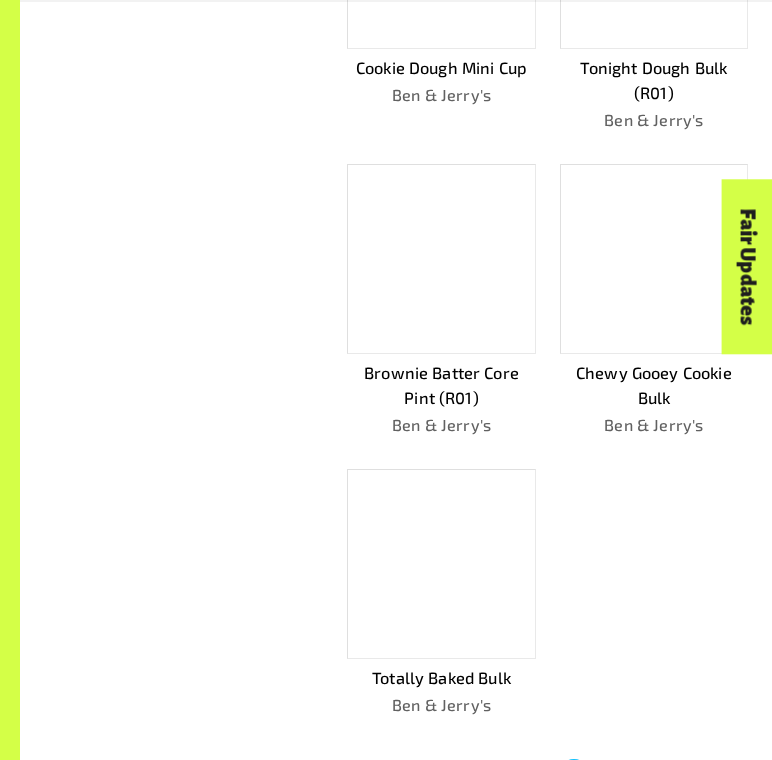 scroll, scrollTop: 1705, scrollLeft: 0, axis: vertical 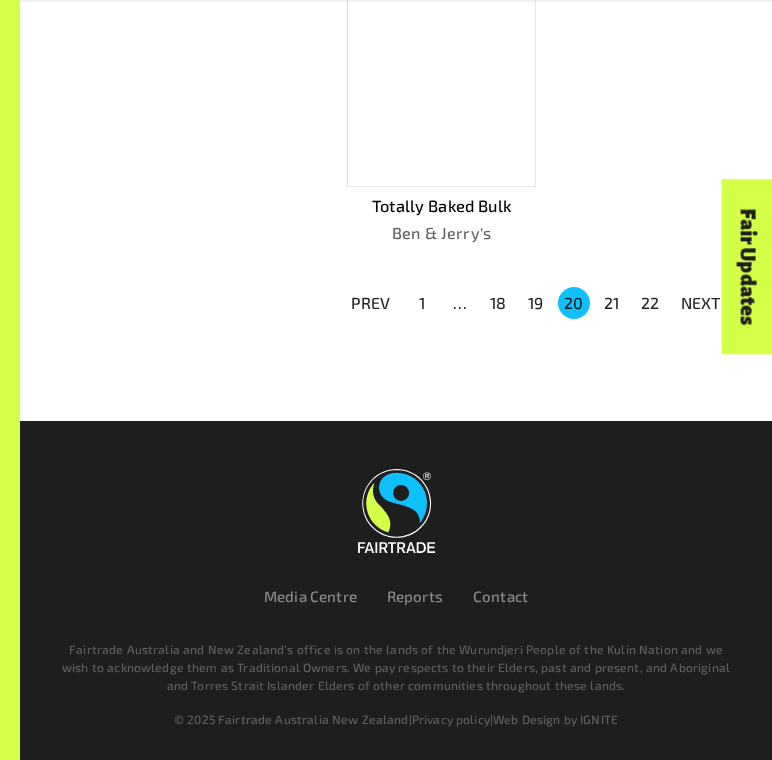 click on "Fair Updates" at bounding box center (634, 329) 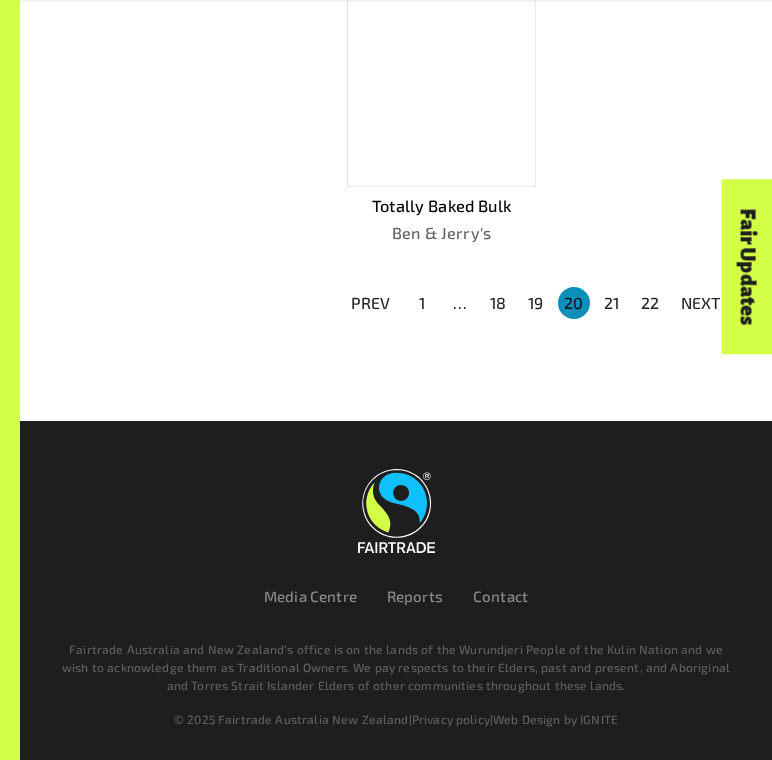 click on "20" at bounding box center [574, 303] 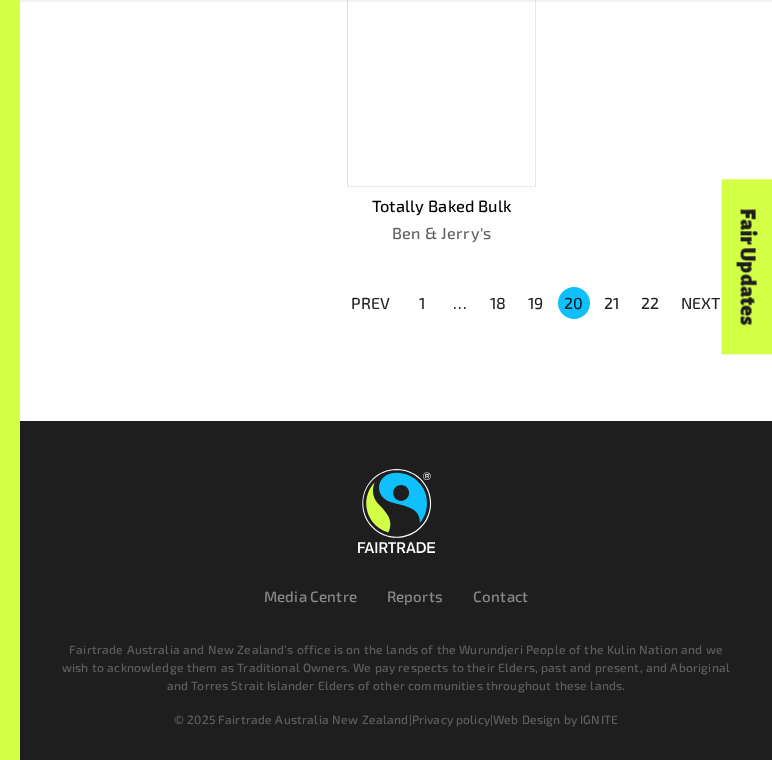 click on "21" at bounding box center (612, 303) 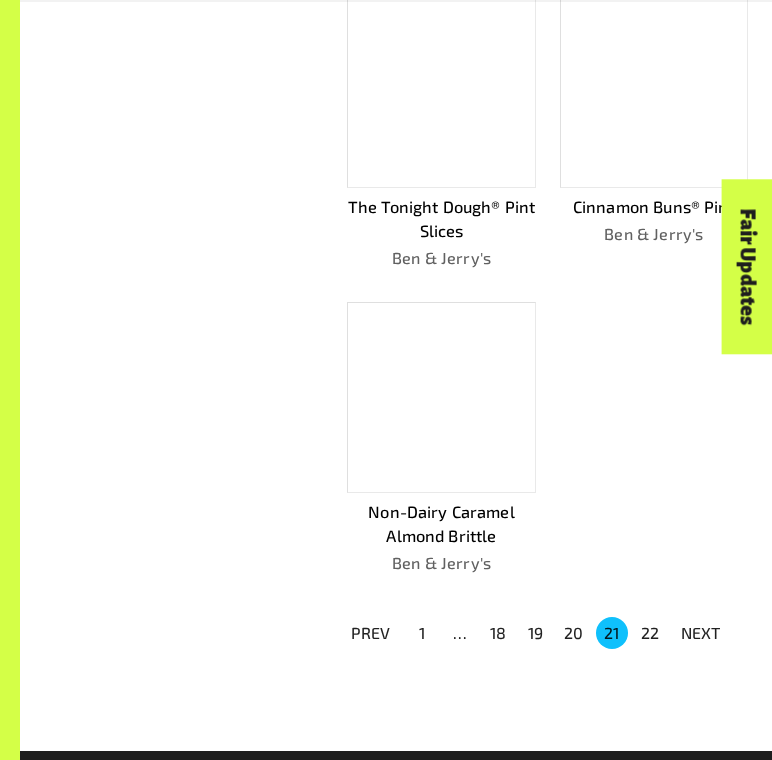scroll, scrollTop: 1755, scrollLeft: 0, axis: vertical 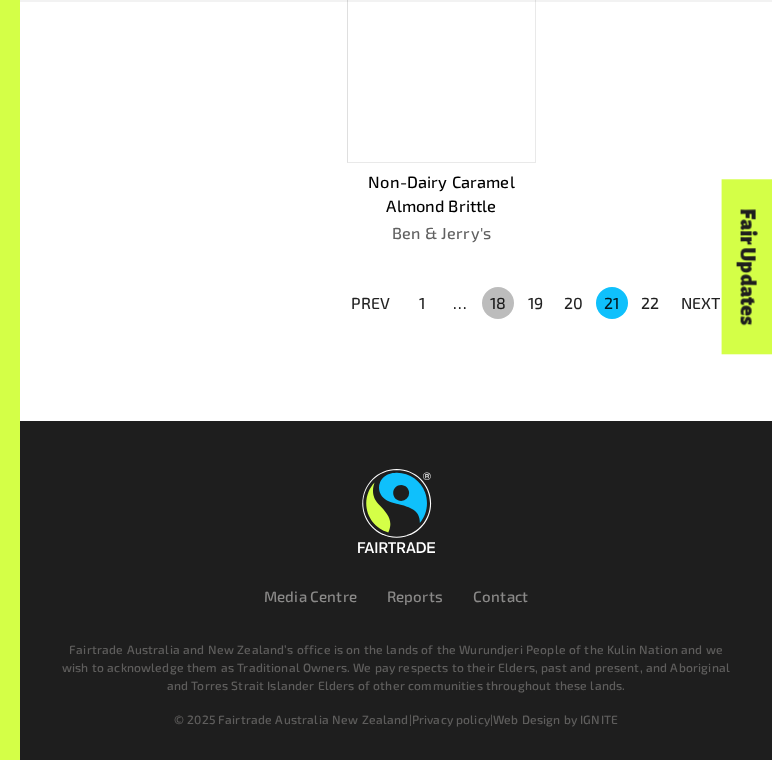 click on "18" at bounding box center (498, 303) 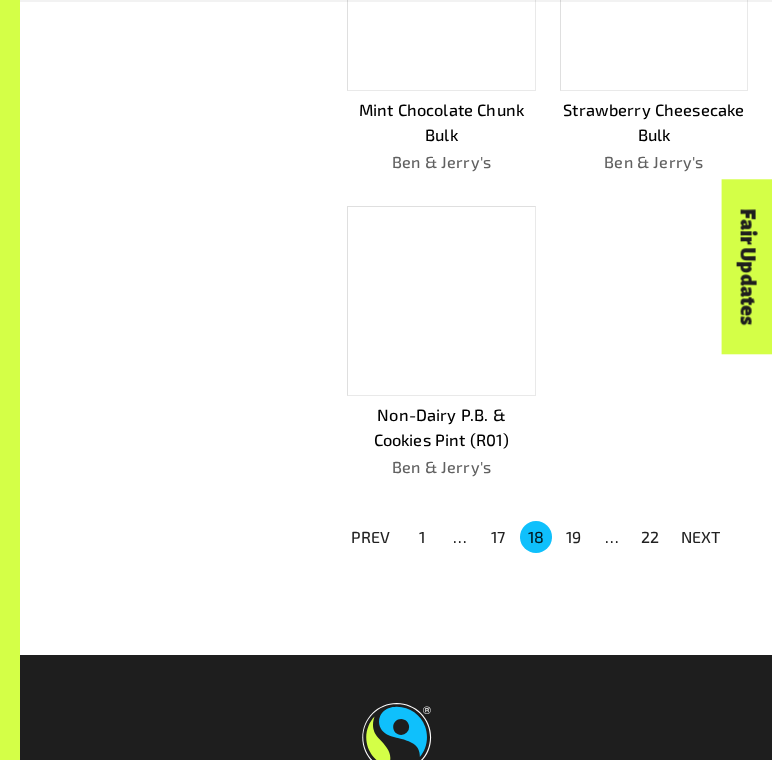 scroll, scrollTop: 1499, scrollLeft: 0, axis: vertical 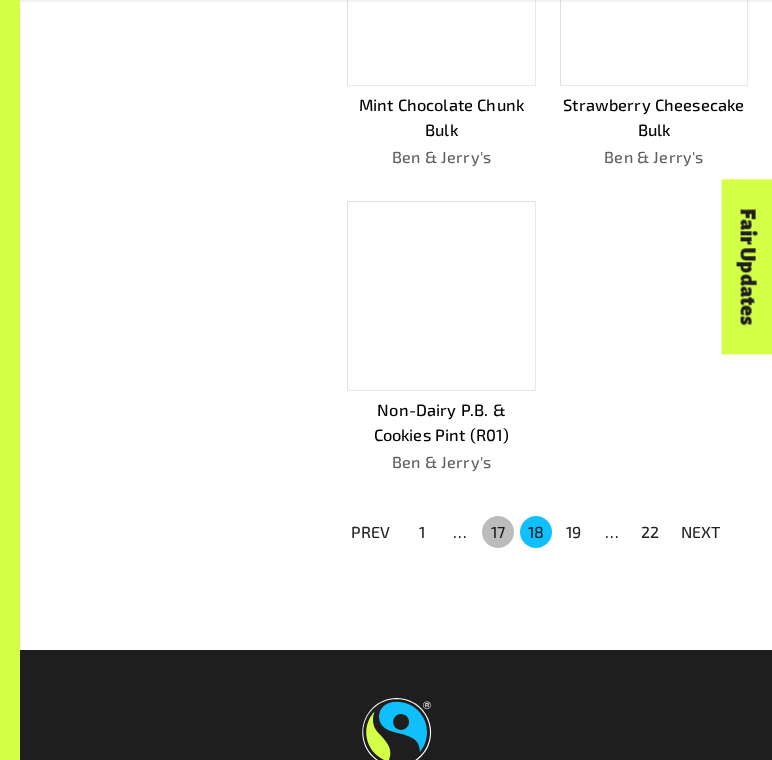 click on "17" at bounding box center [498, 532] 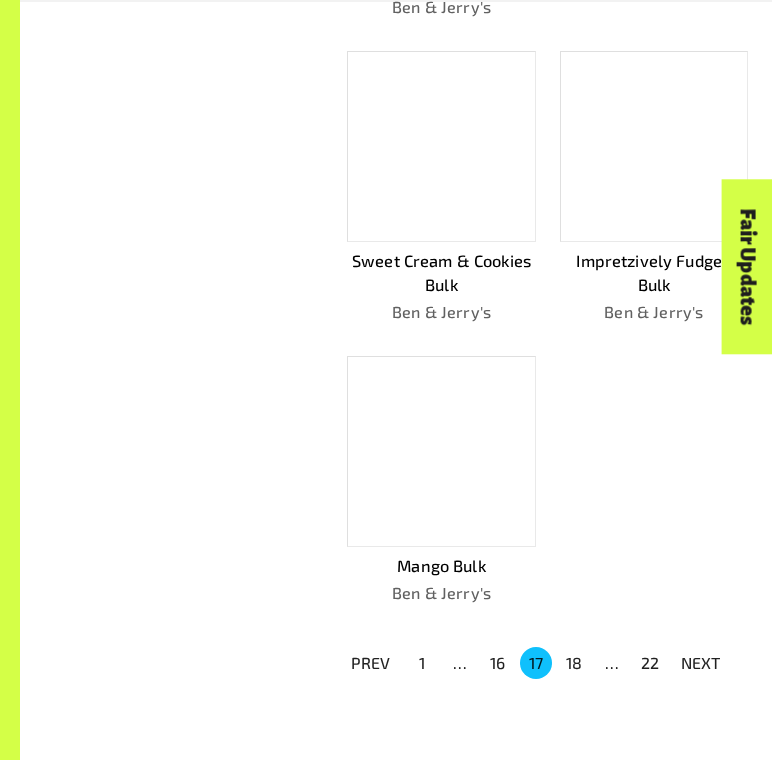 scroll, scrollTop: 1404, scrollLeft: 0, axis: vertical 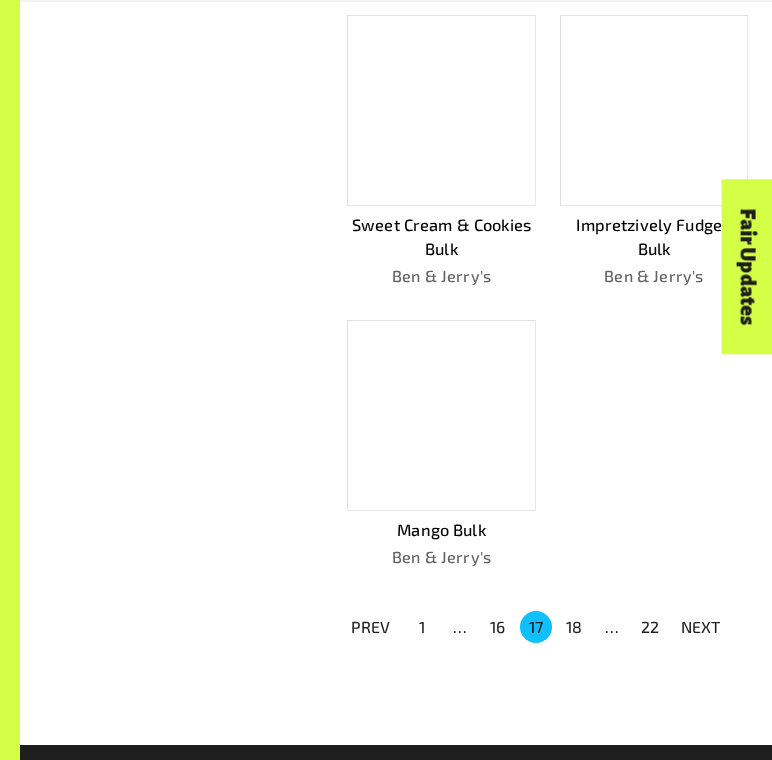 click on "16" at bounding box center [498, 627] 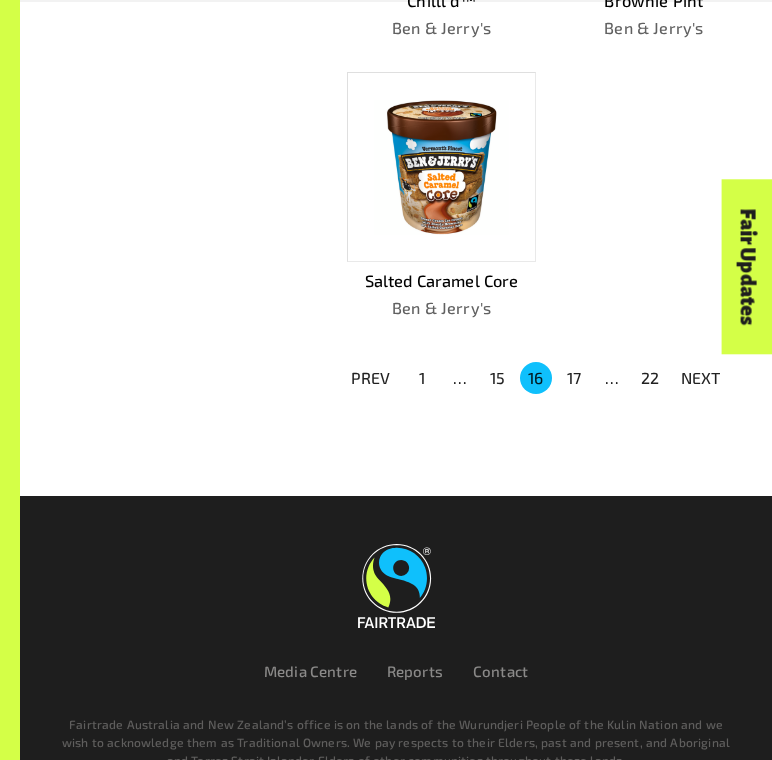 scroll, scrollTop: 1630, scrollLeft: 0, axis: vertical 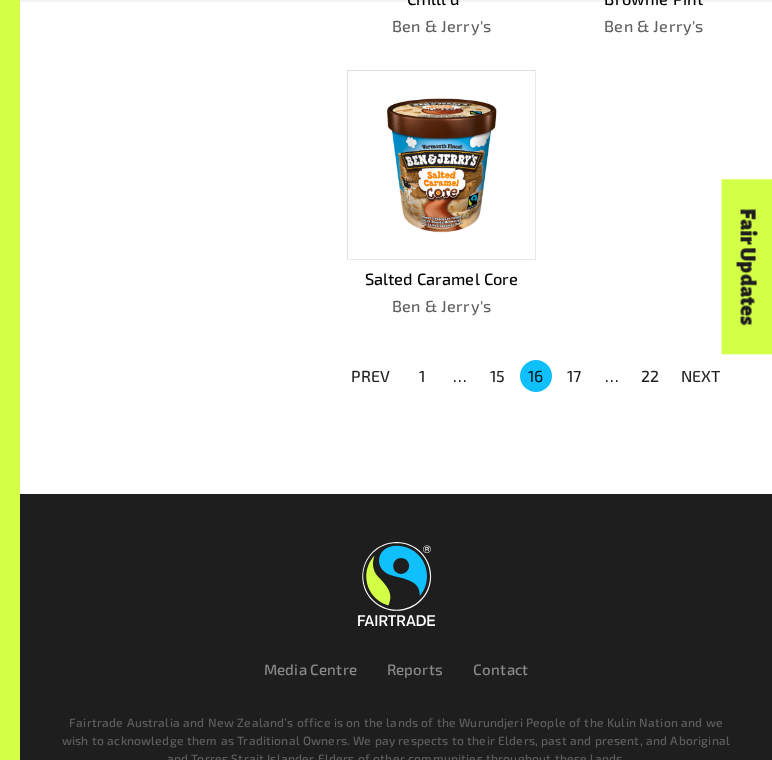 click on "15" at bounding box center (498, 376) 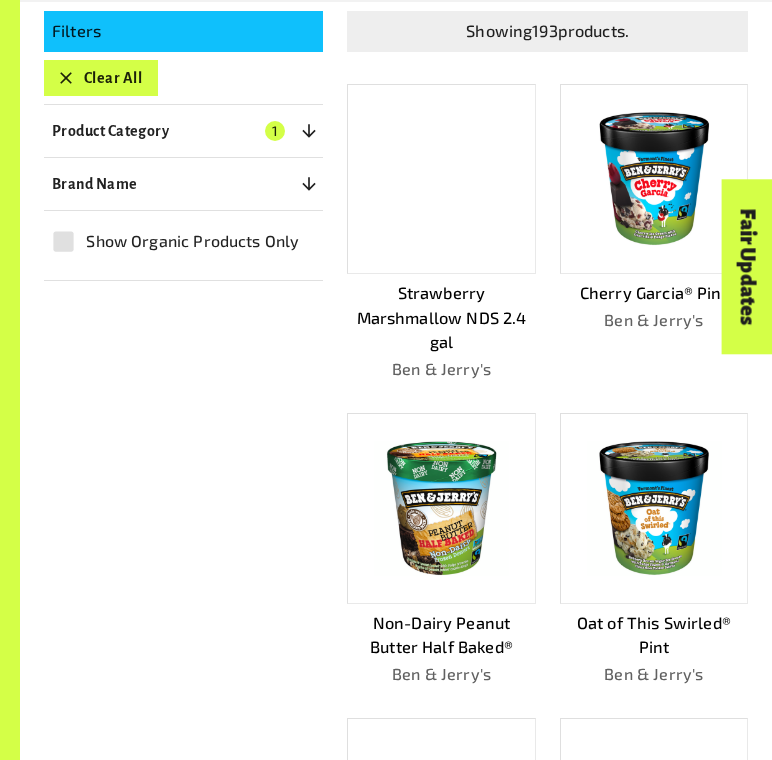 scroll, scrollTop: 395, scrollLeft: 0, axis: vertical 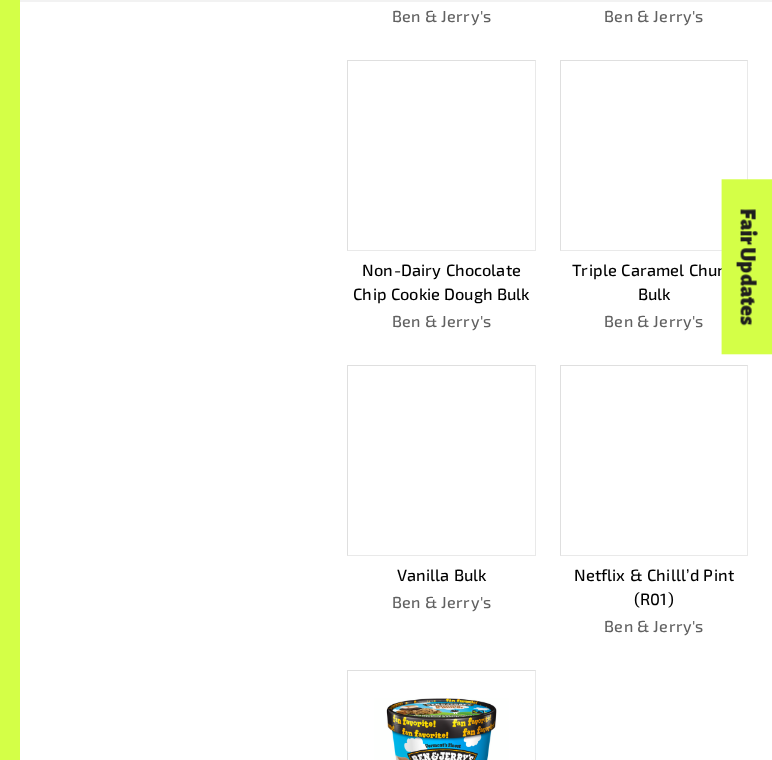 click at bounding box center [441, 460] 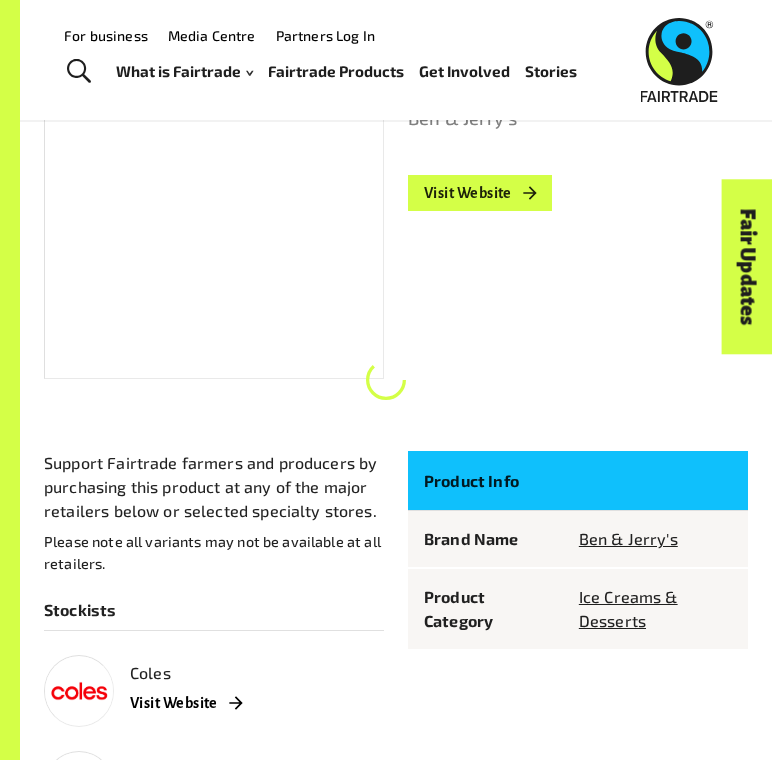 scroll, scrollTop: 229, scrollLeft: 0, axis: vertical 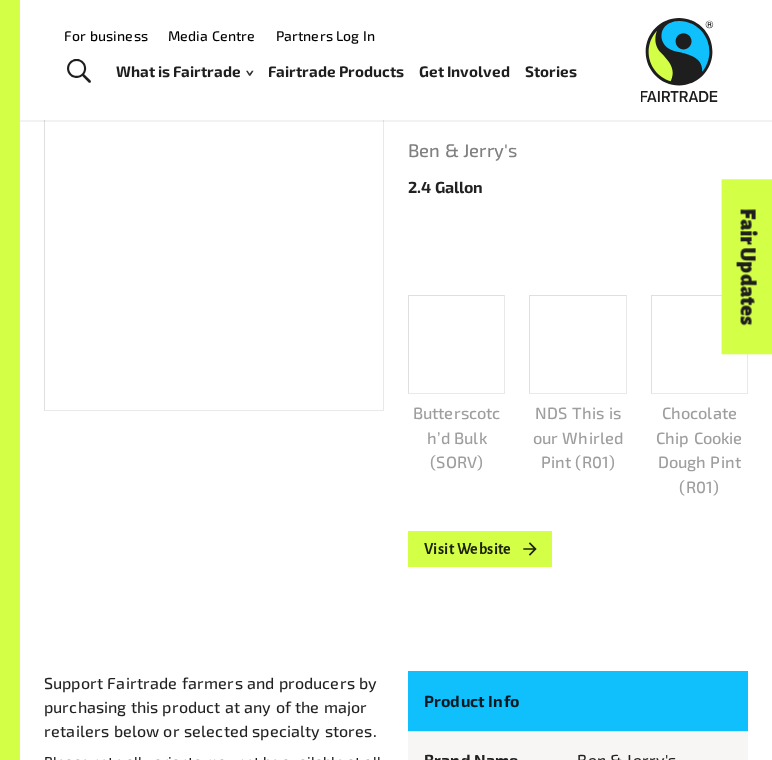 click at bounding box center (456, 344) 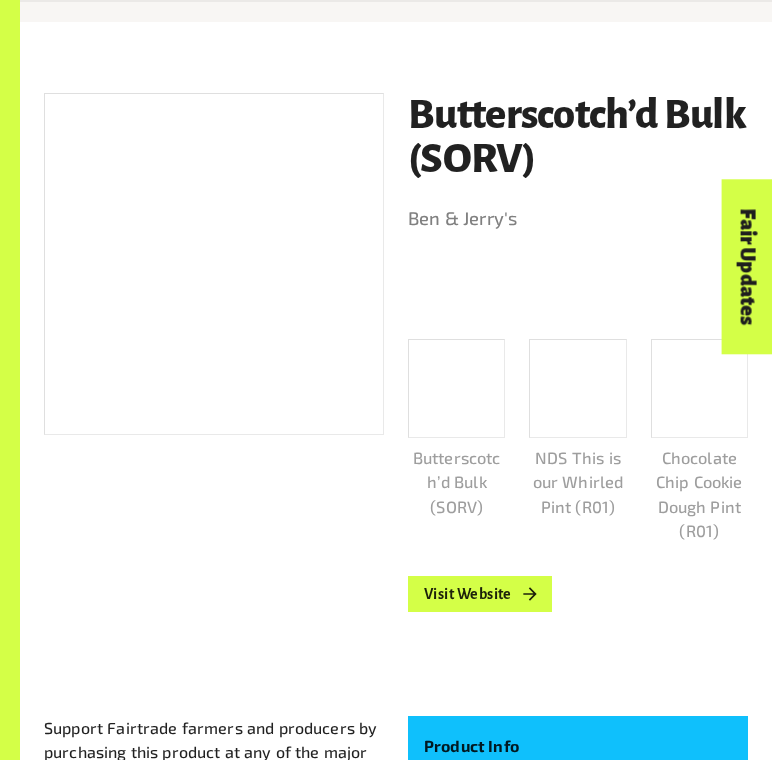 scroll, scrollTop: 253, scrollLeft: 0, axis: vertical 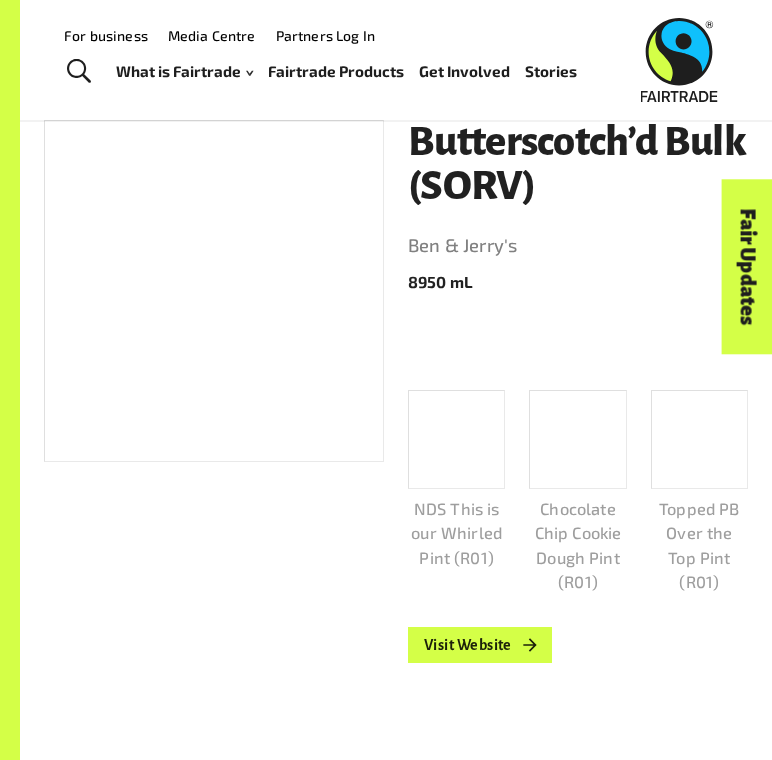 click at bounding box center (214, 291) 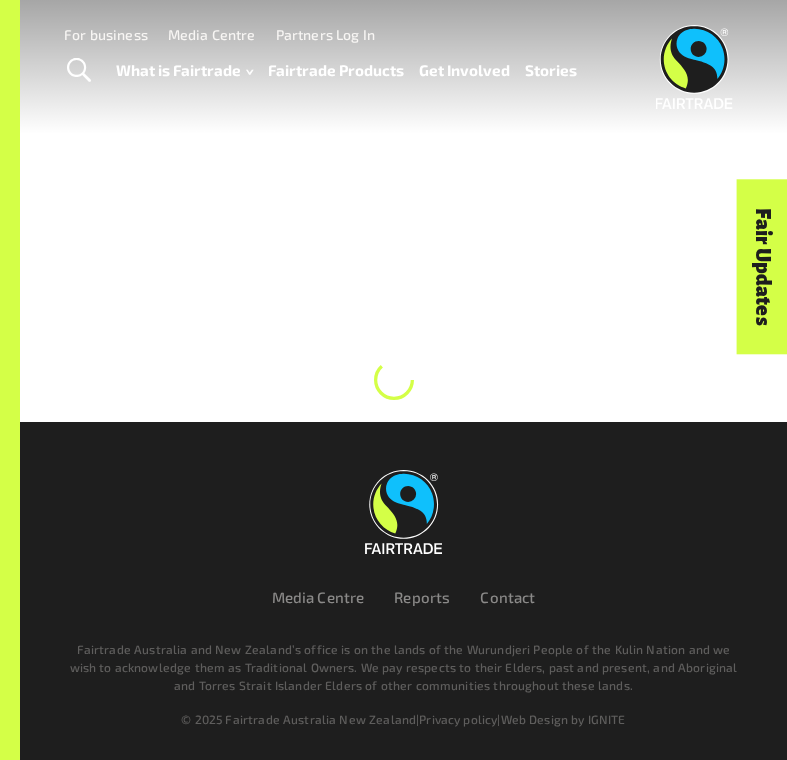 scroll, scrollTop: 0, scrollLeft: 0, axis: both 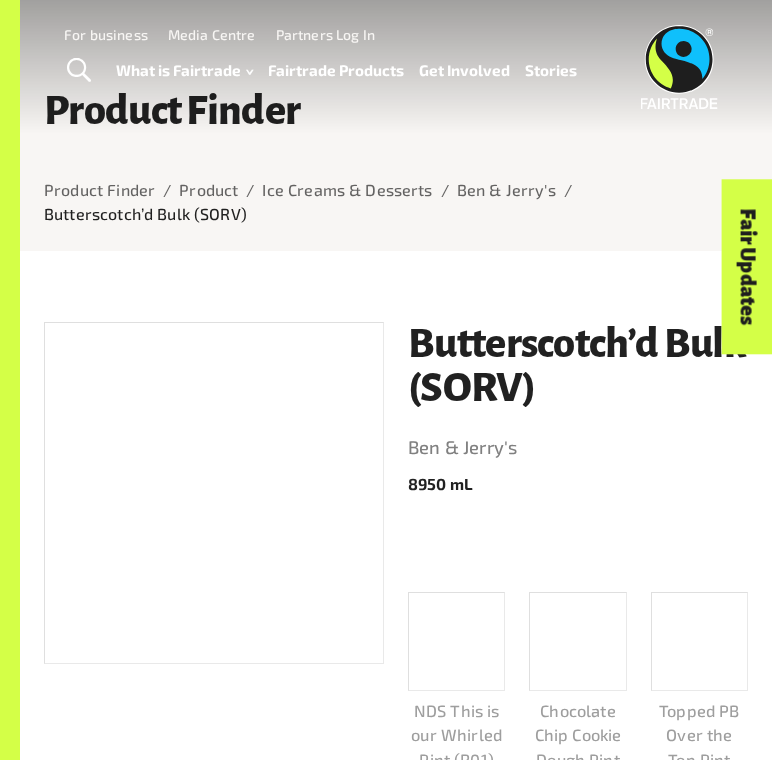 click at bounding box center [456, 641] 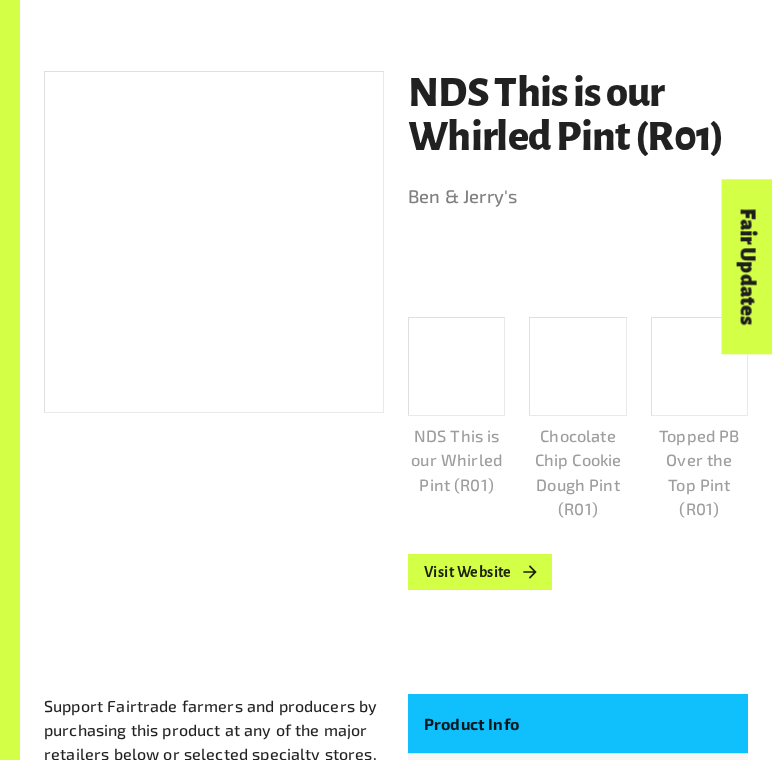 scroll, scrollTop: 253, scrollLeft: 0, axis: vertical 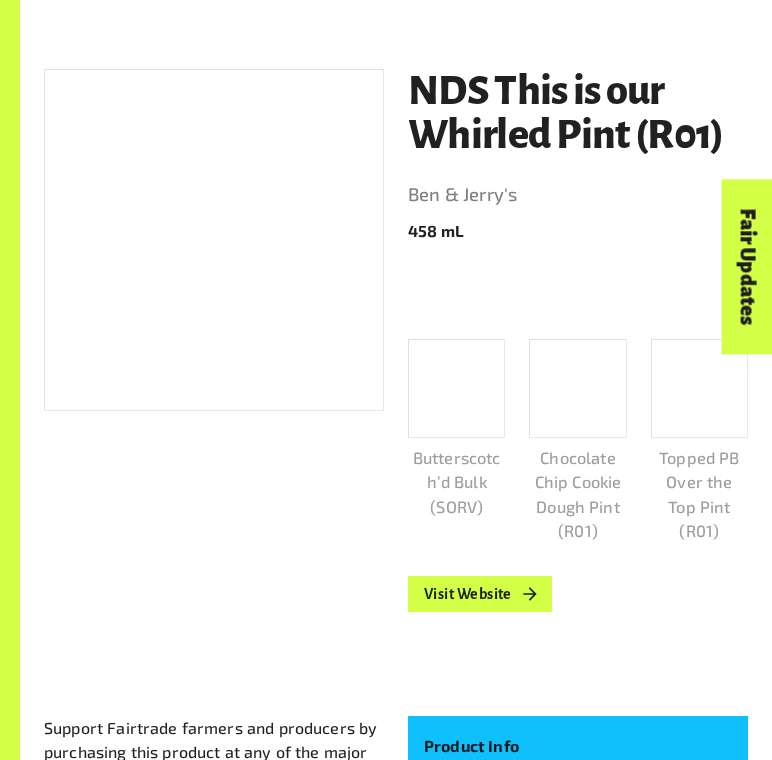 click at bounding box center [456, 388] 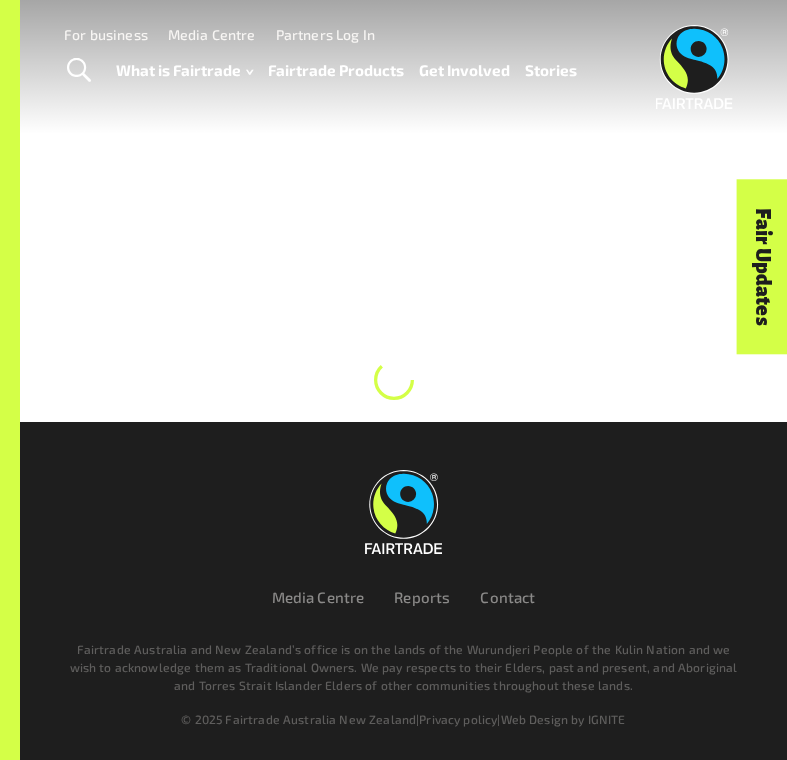 scroll, scrollTop: 0, scrollLeft: 0, axis: both 